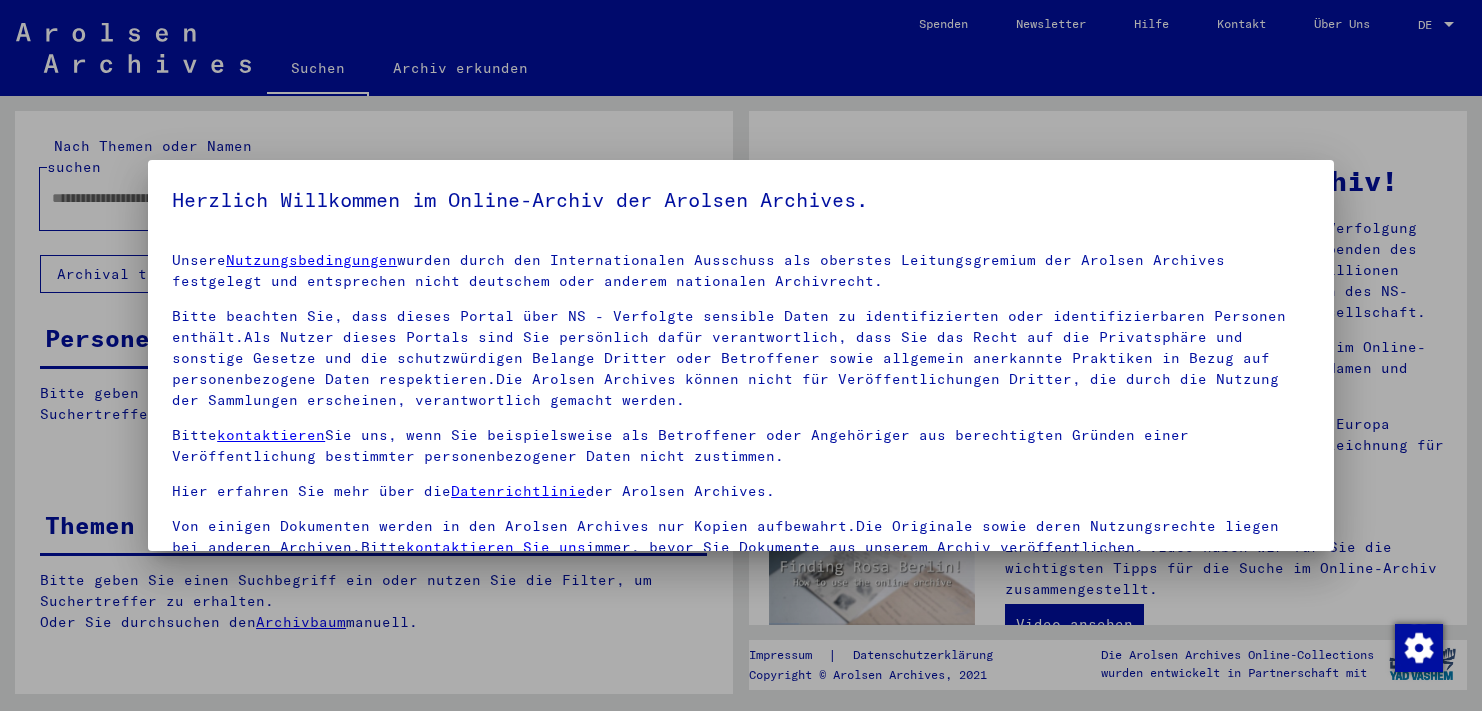 scroll, scrollTop: 0, scrollLeft: 0, axis: both 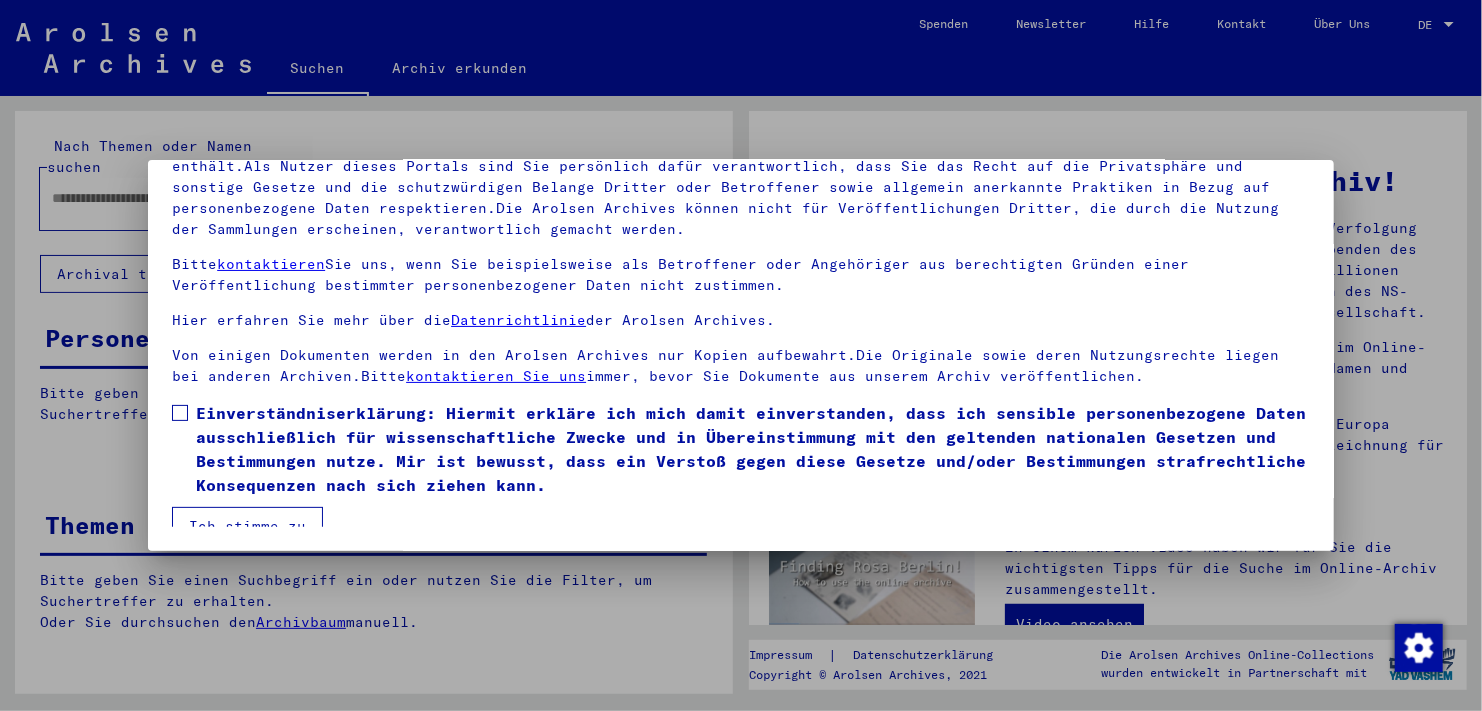 click at bounding box center [180, 413] 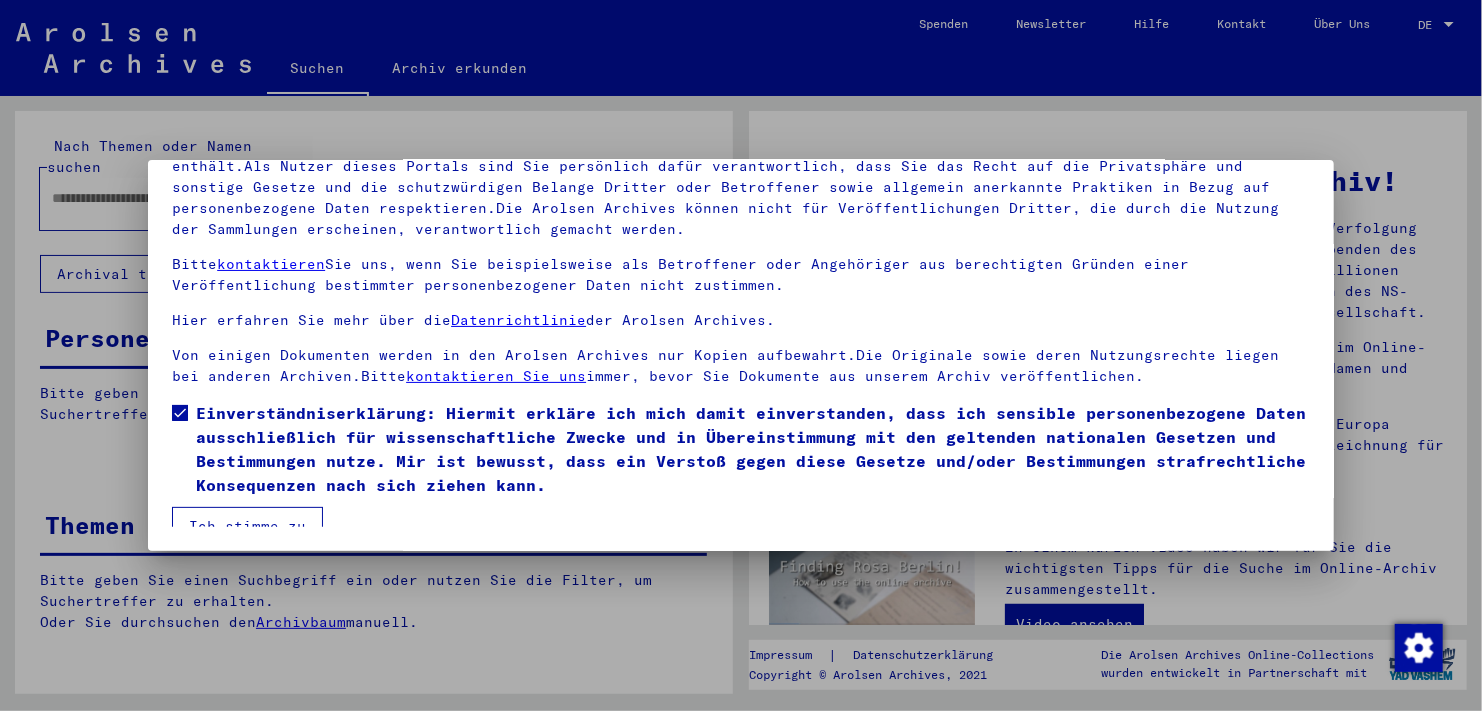 click on "Ich stimme zu" at bounding box center [247, 526] 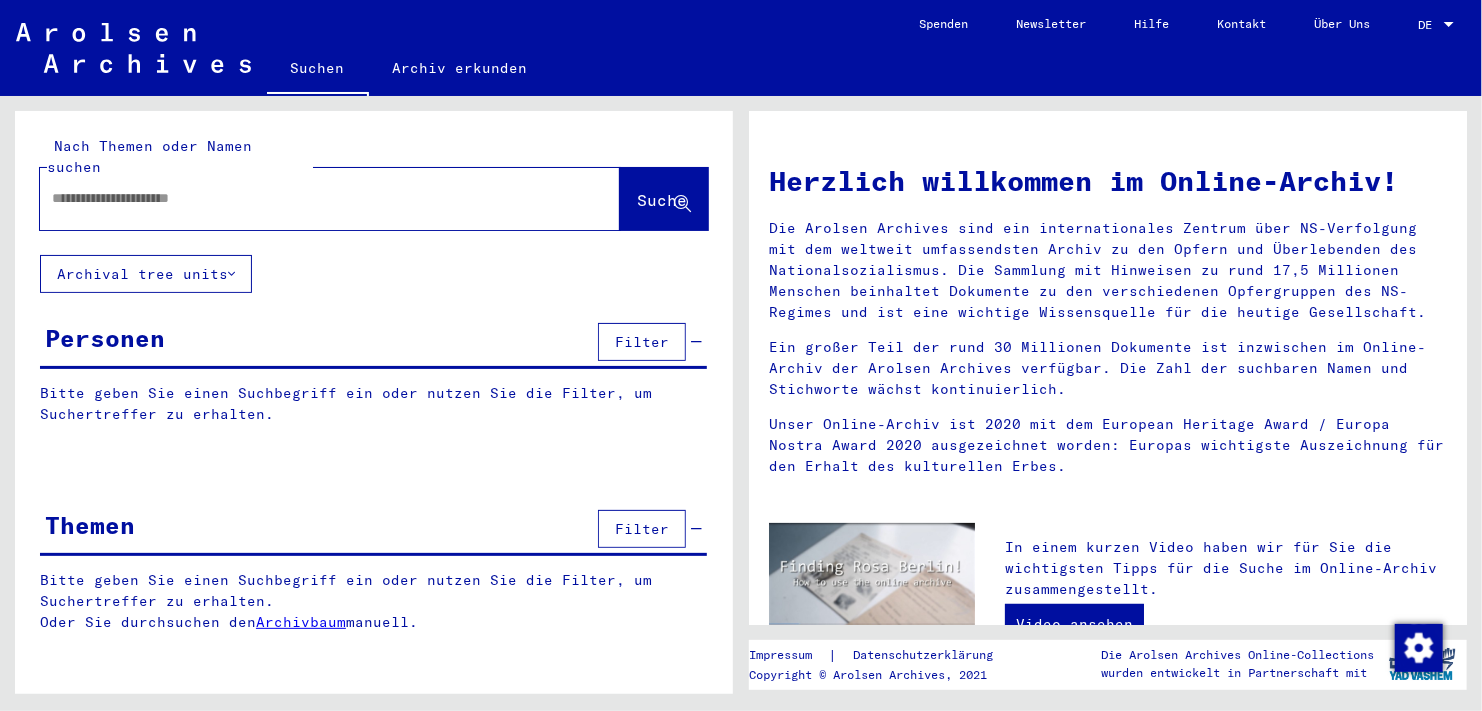 click at bounding box center (306, 198) 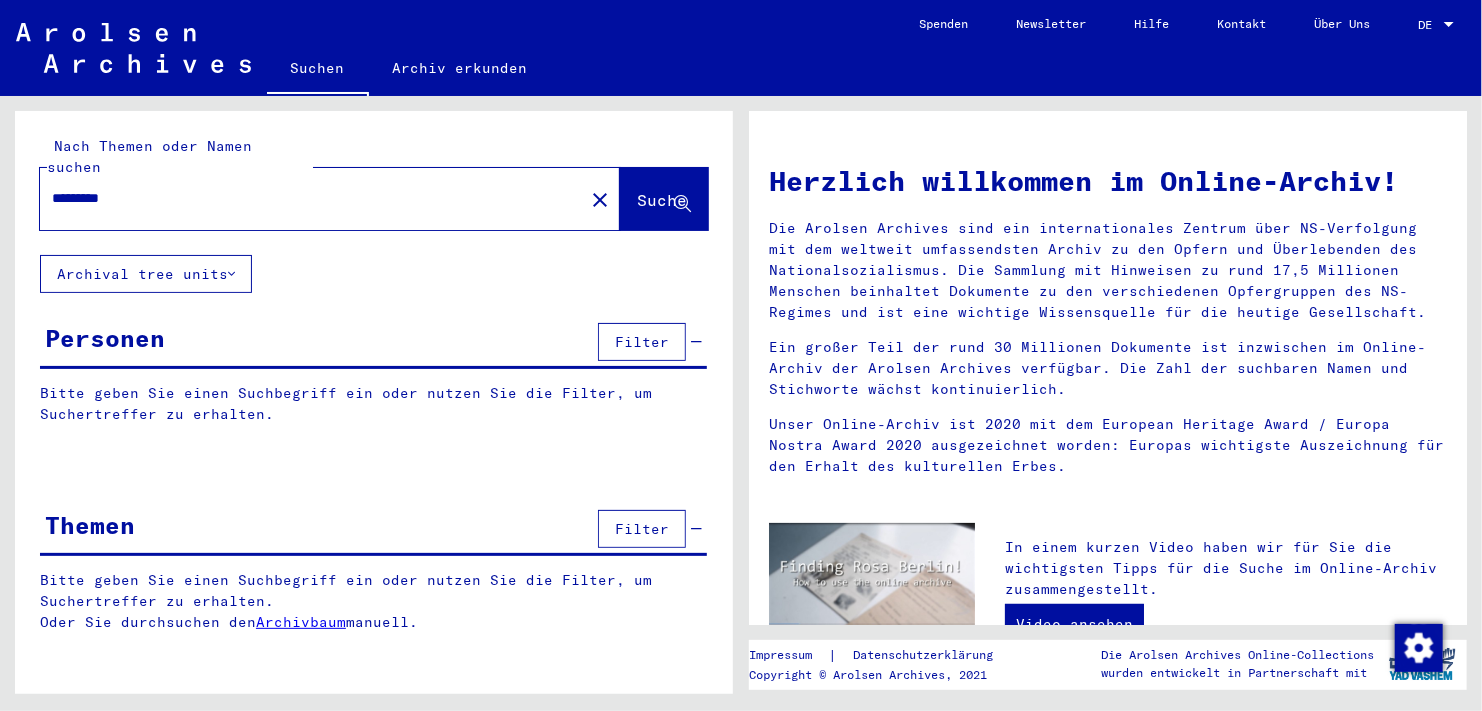 click on "********" at bounding box center [306, 198] 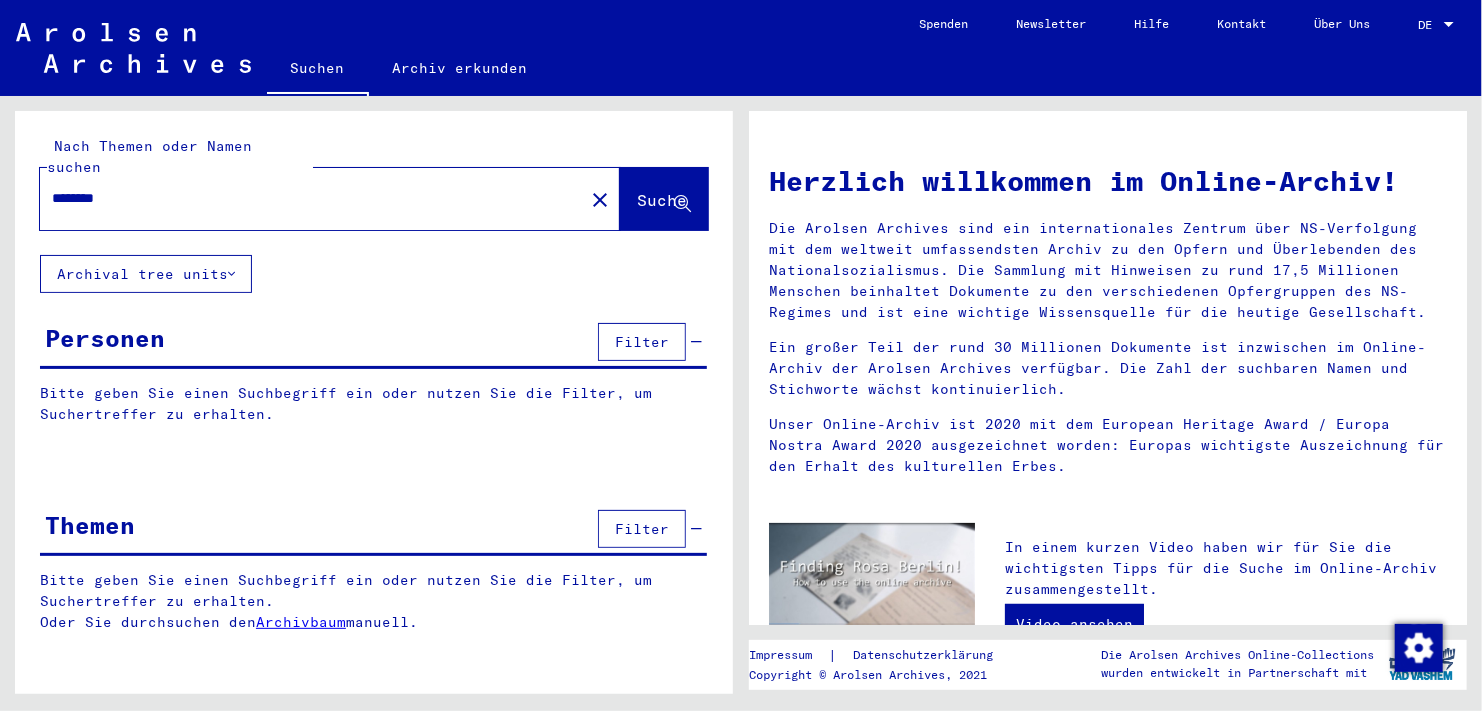 click on "Suche" 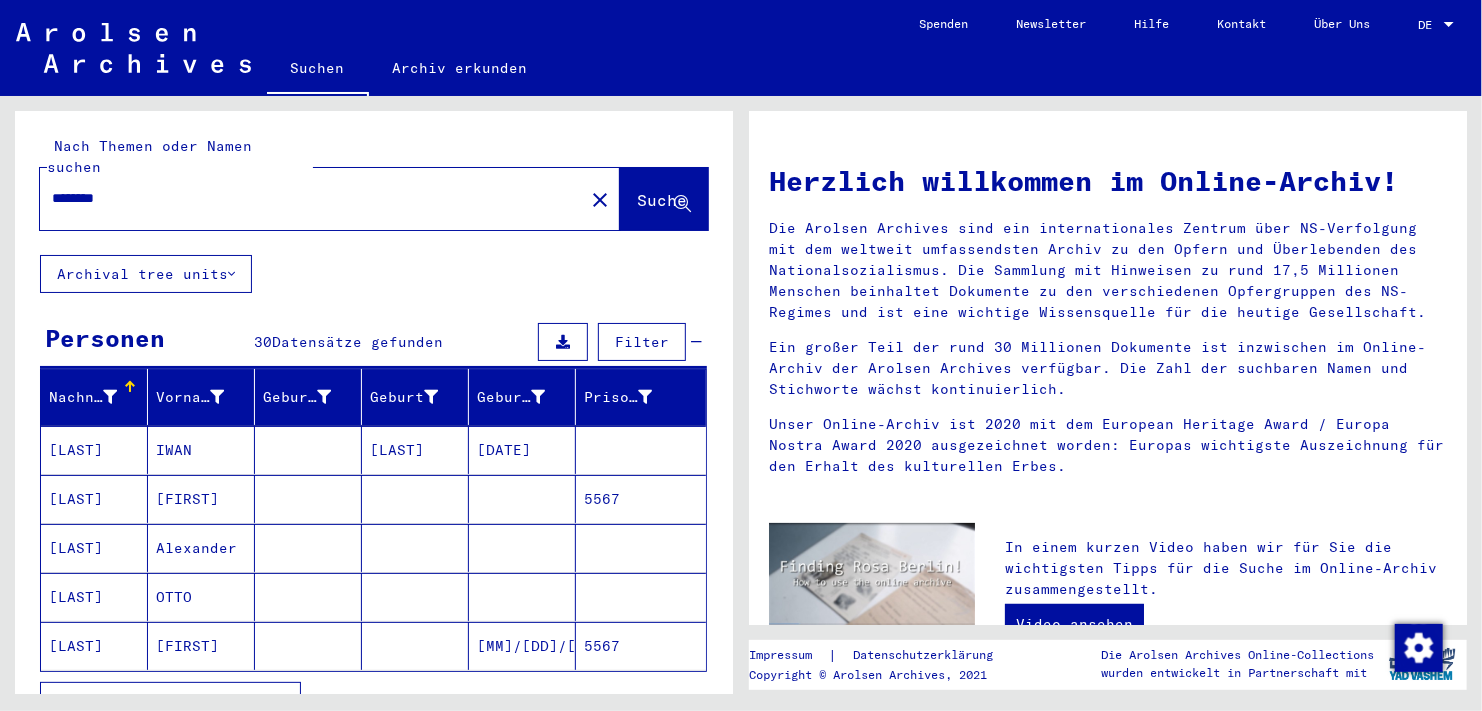 click on "[LAST]" 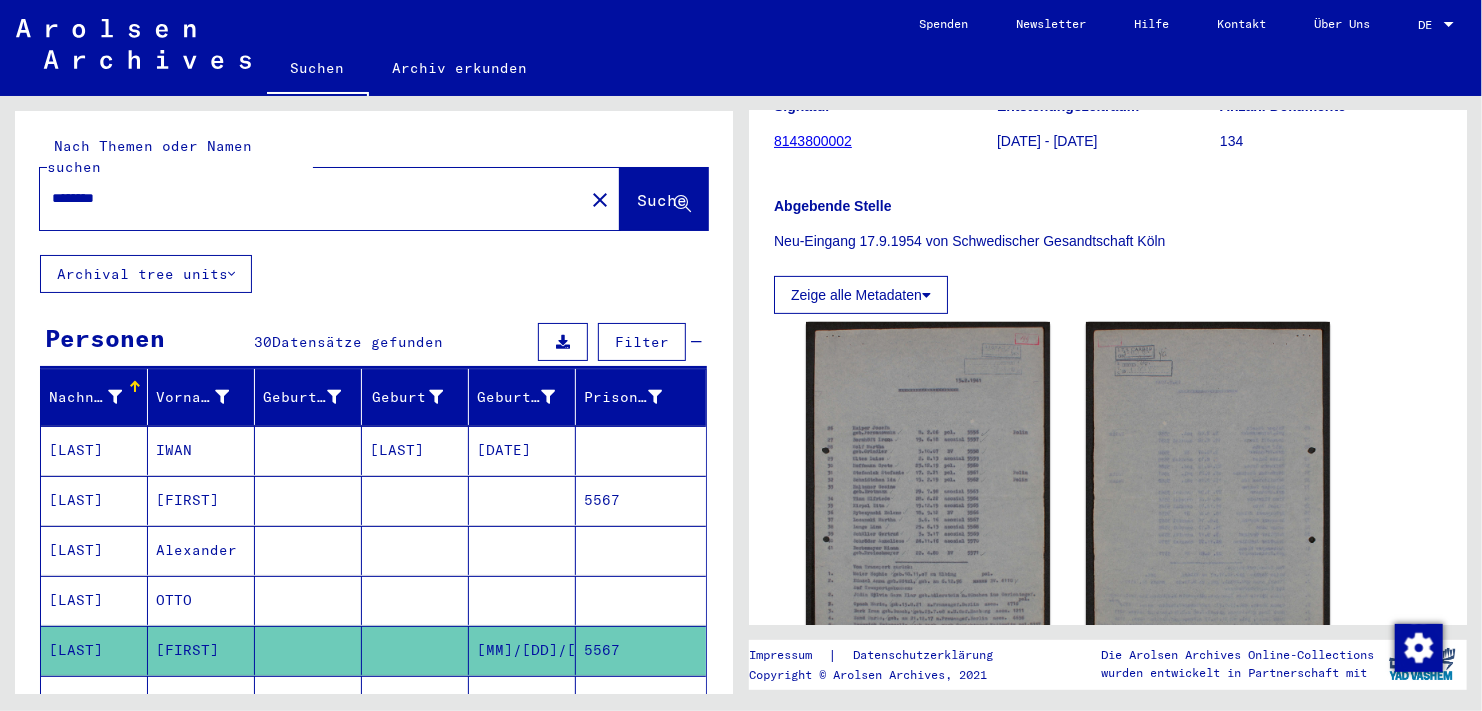 scroll, scrollTop: 300, scrollLeft: 0, axis: vertical 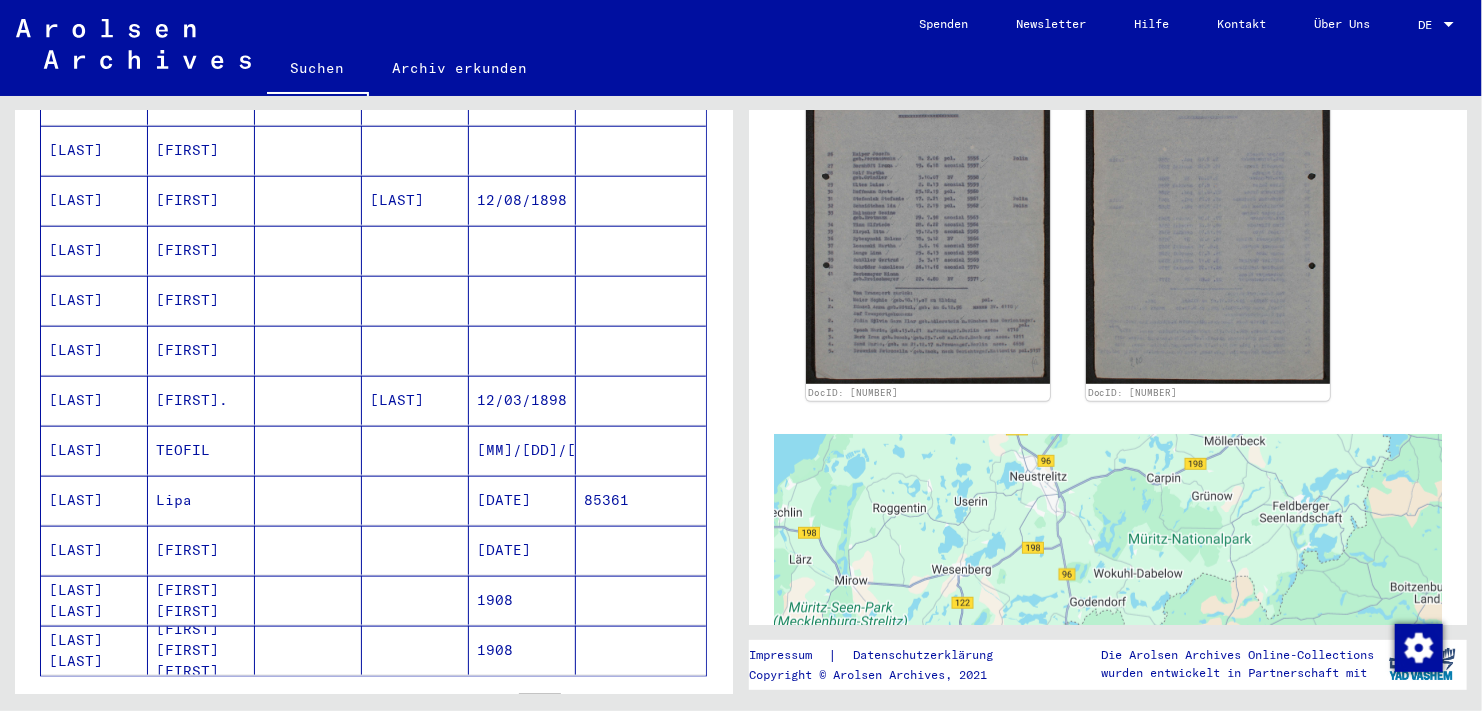 click on "[LAST]" at bounding box center [94, 450] 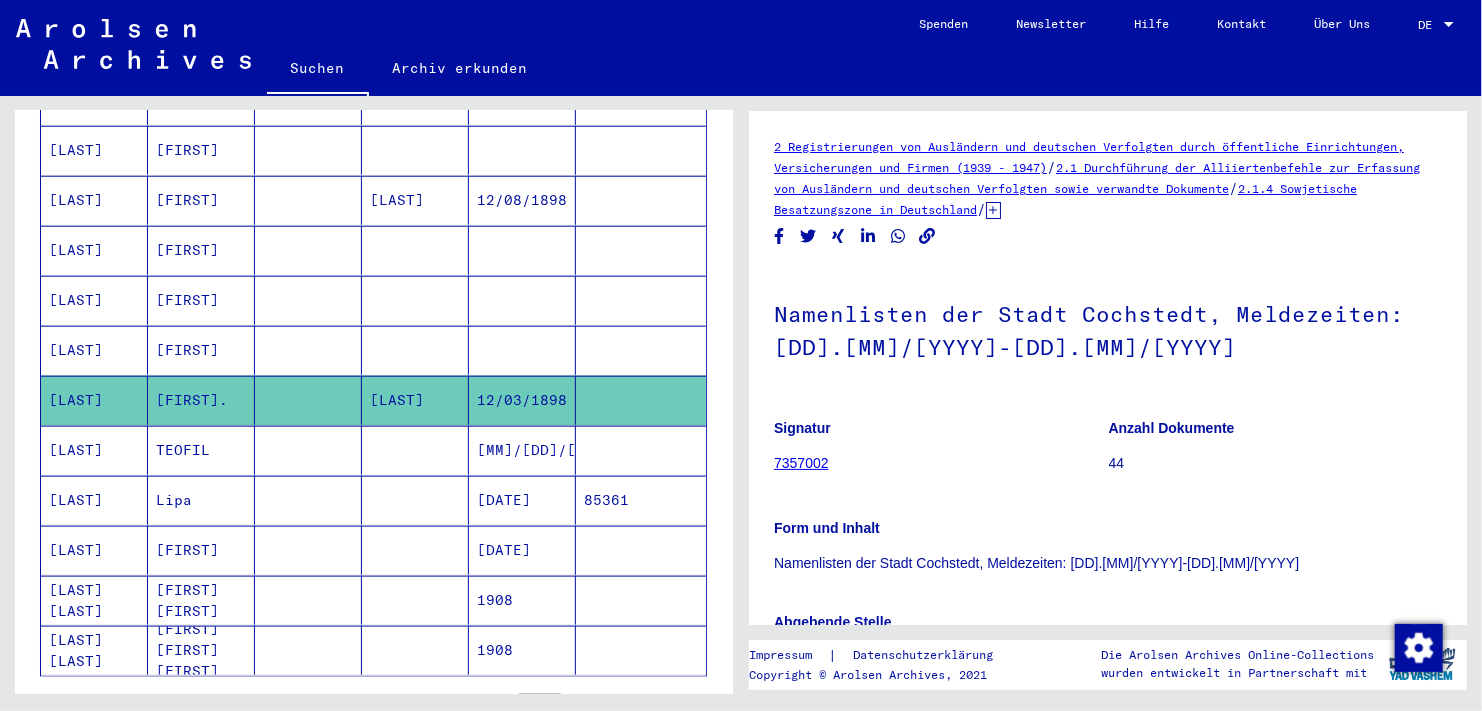 scroll, scrollTop: 0, scrollLeft: 0, axis: both 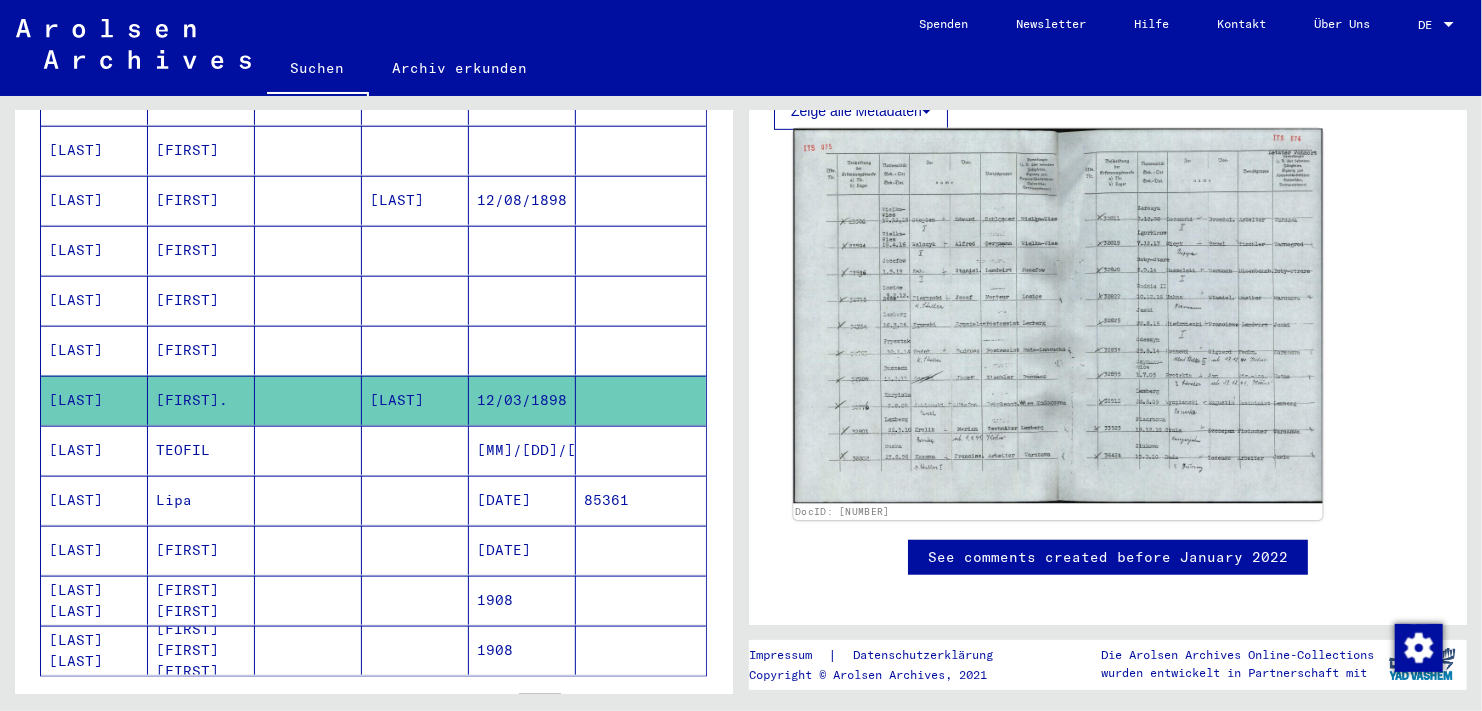 click 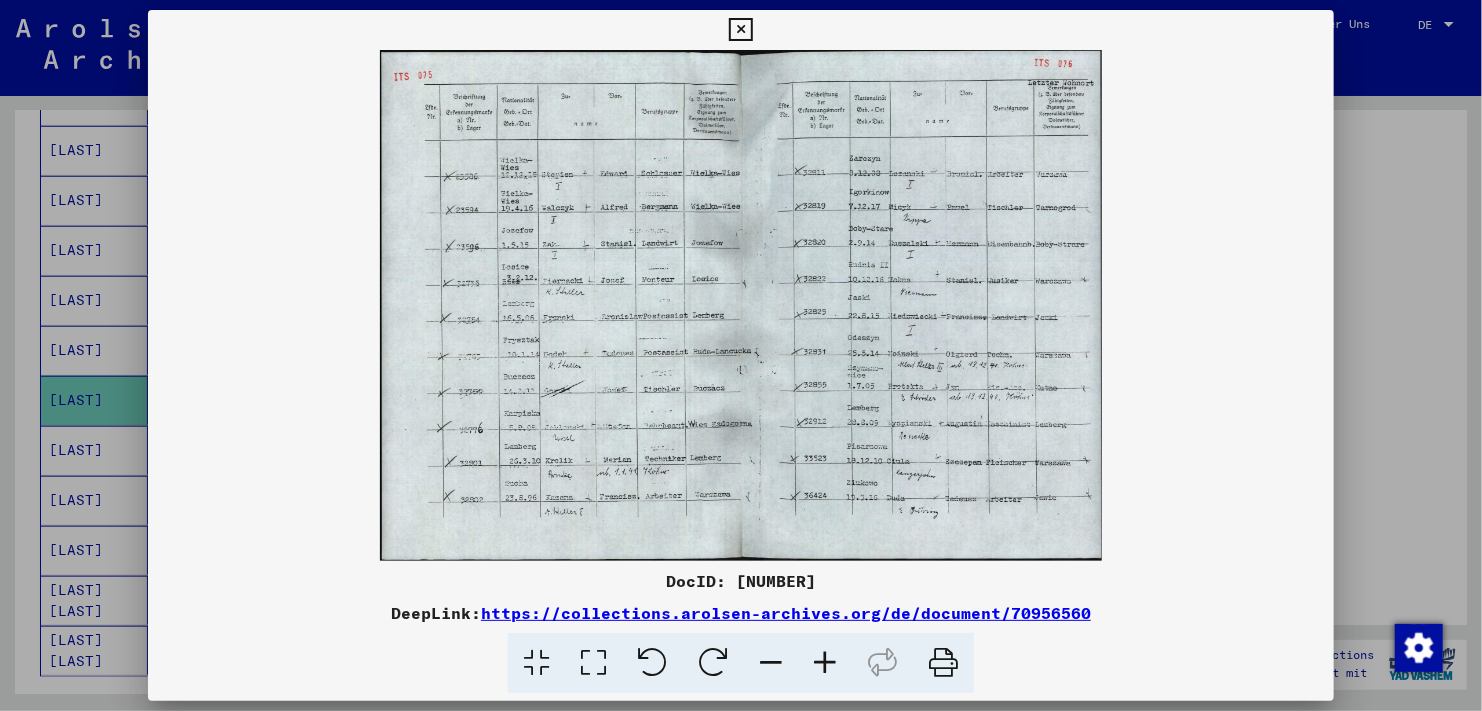 click at bounding box center (825, 663) 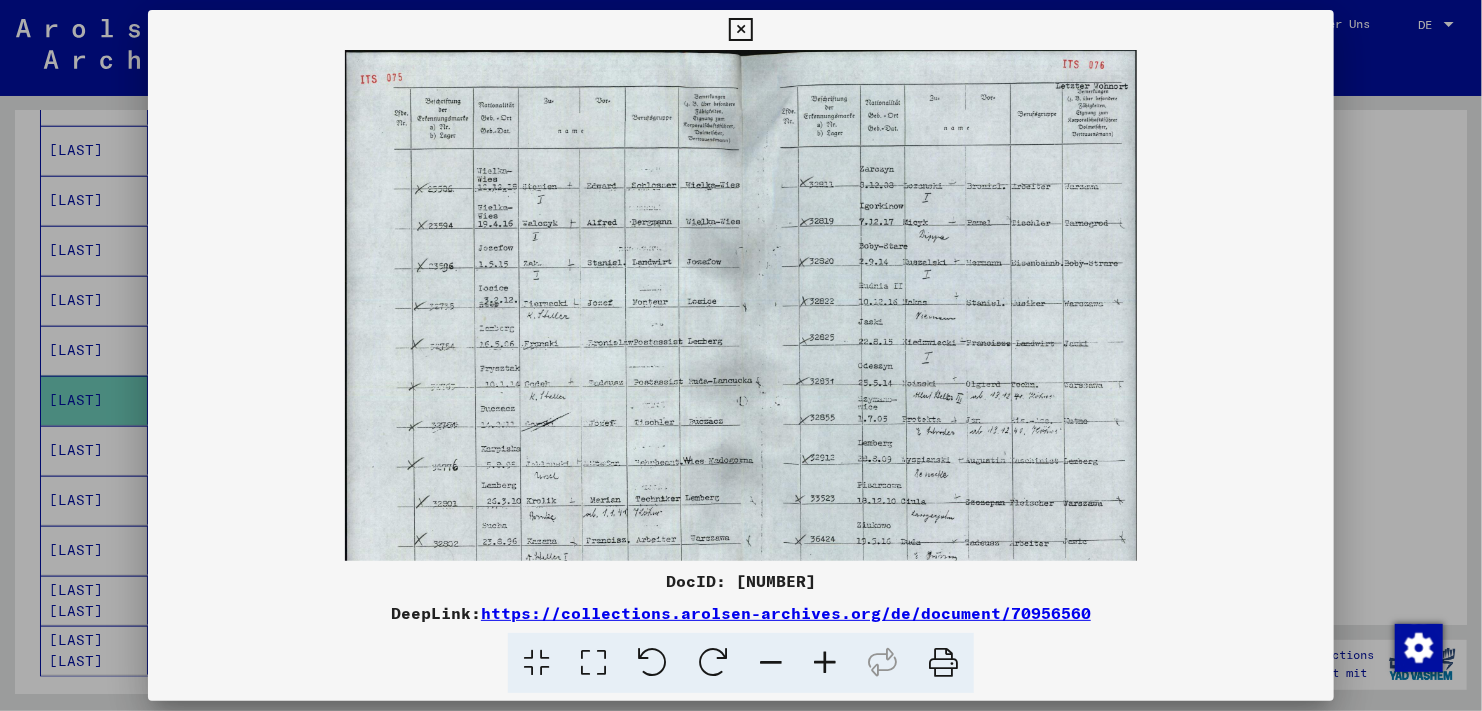 click at bounding box center [825, 663] 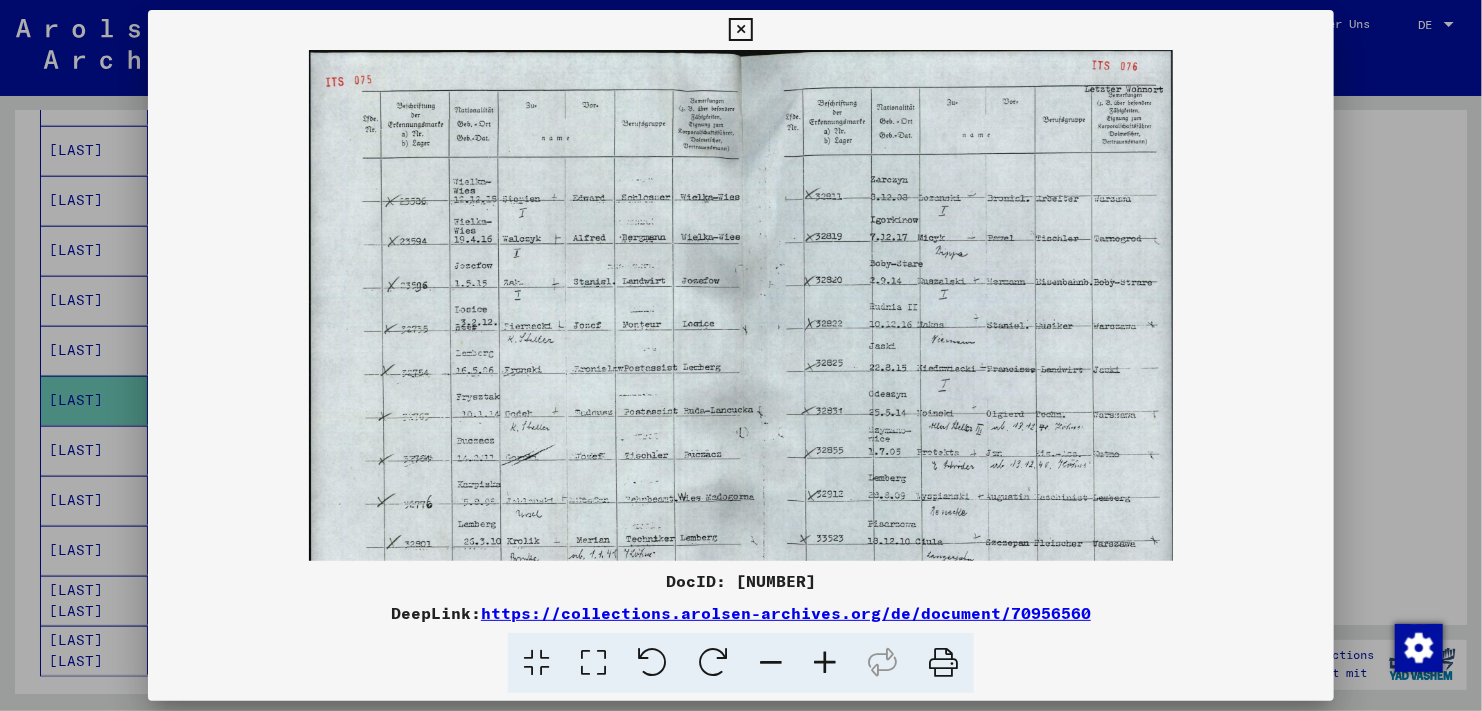 click at bounding box center (825, 663) 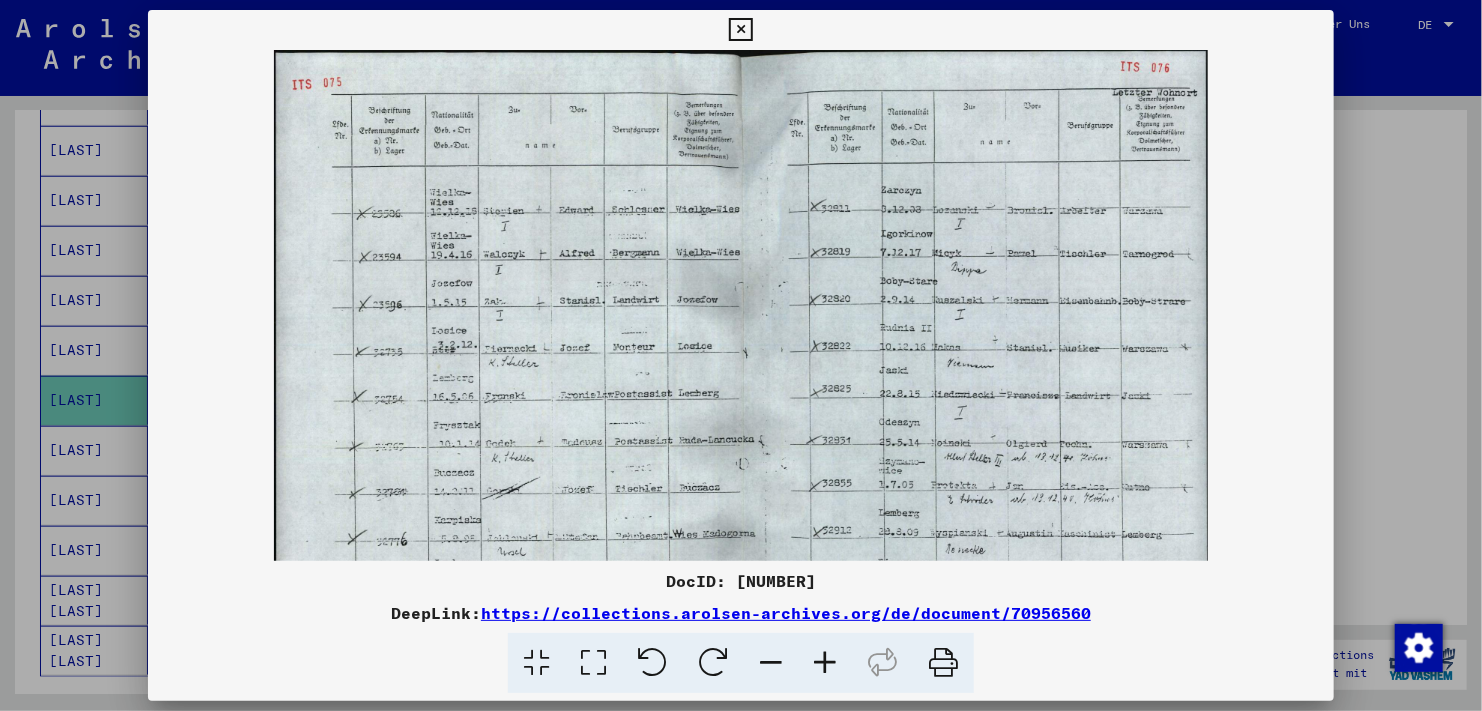 click at bounding box center [825, 663] 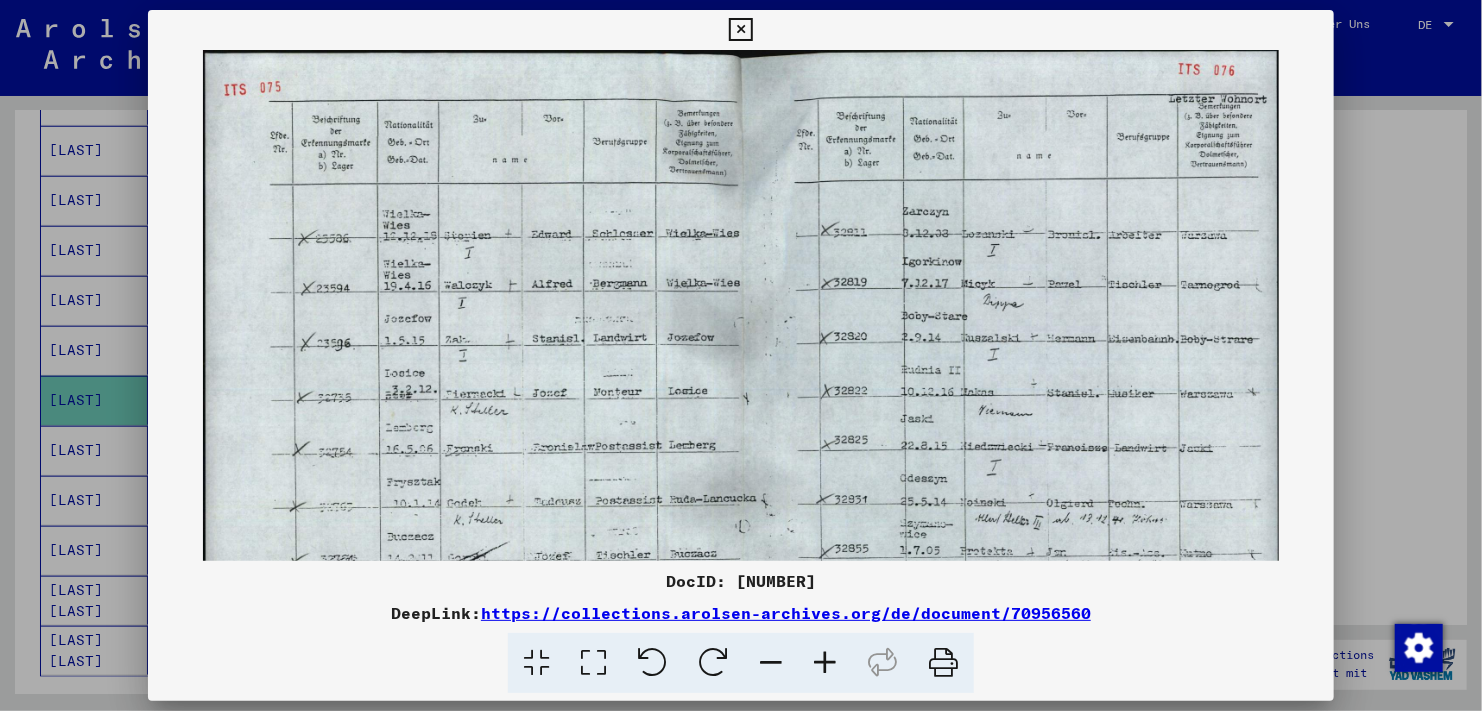 click at bounding box center (825, 663) 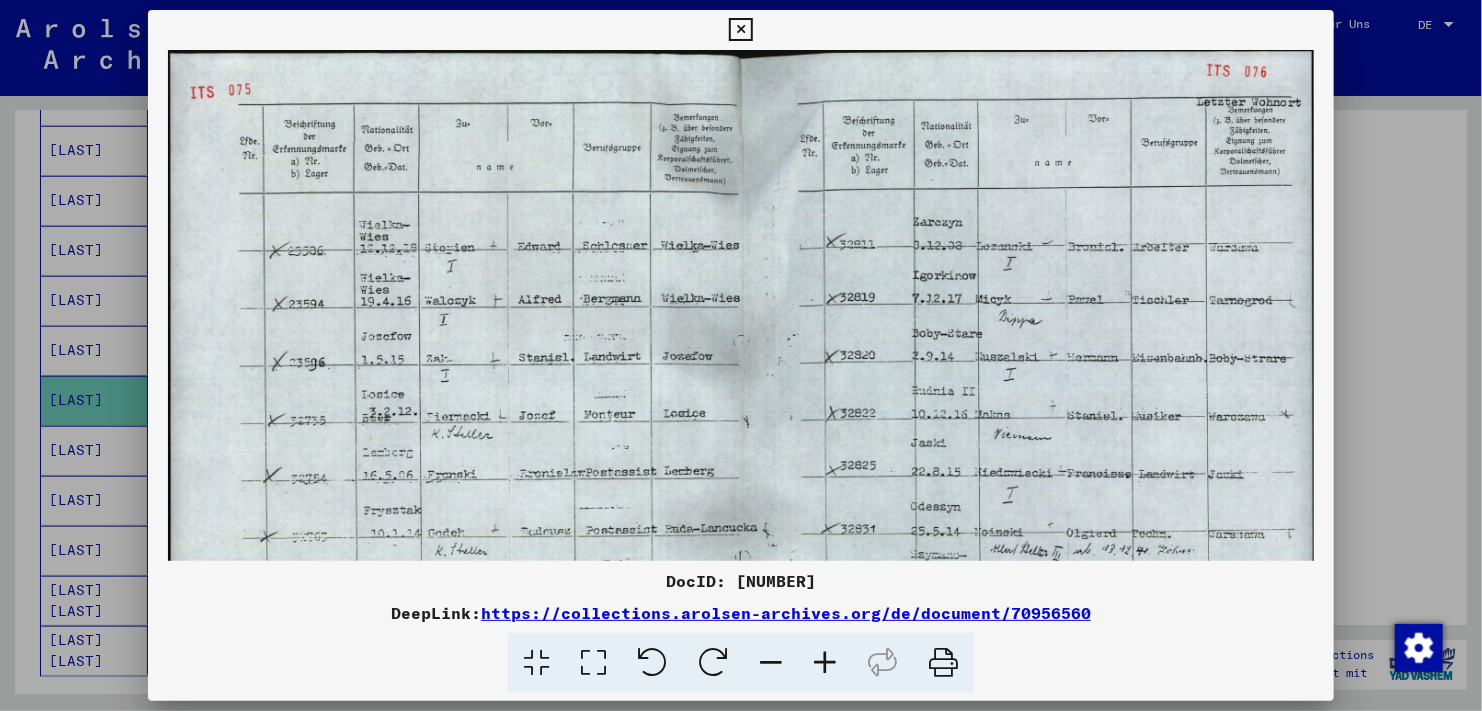 click at bounding box center [825, 663] 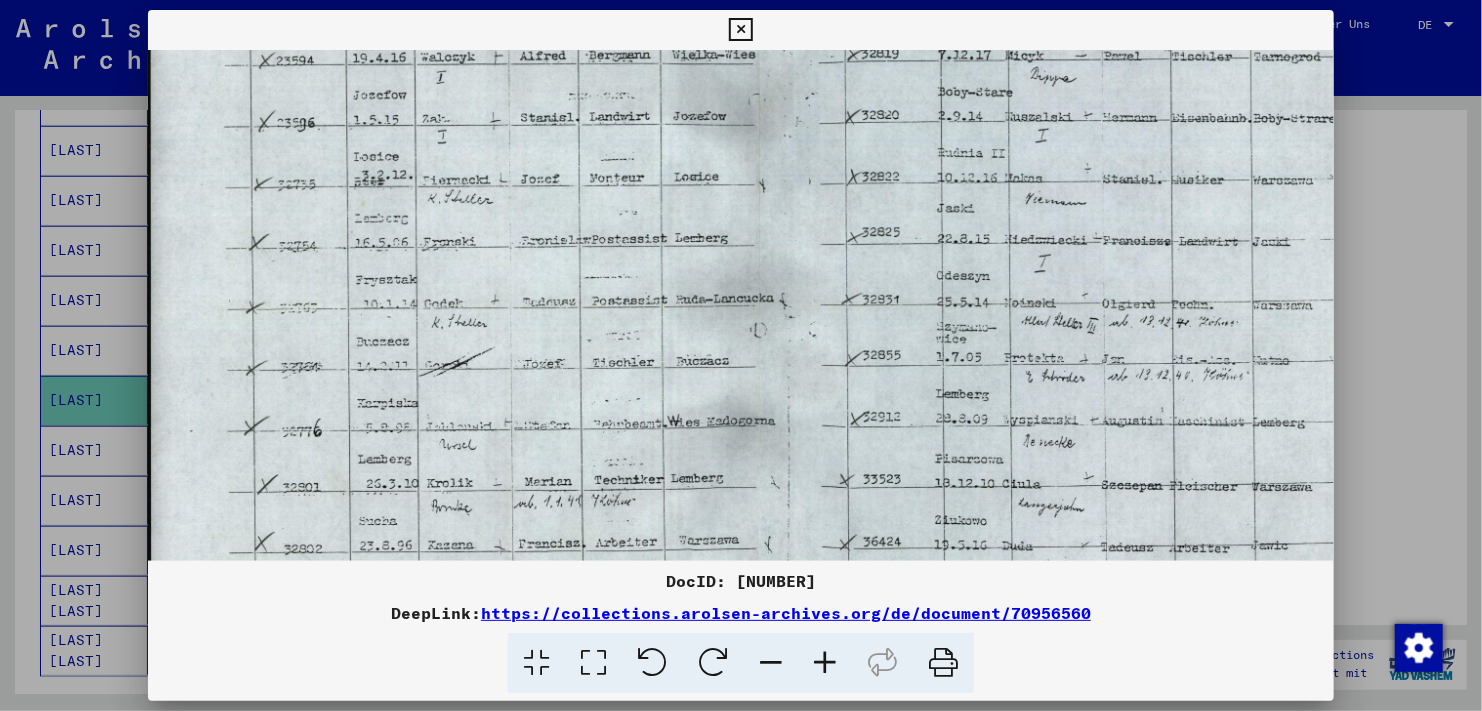 scroll, scrollTop: 260, scrollLeft: 0, axis: vertical 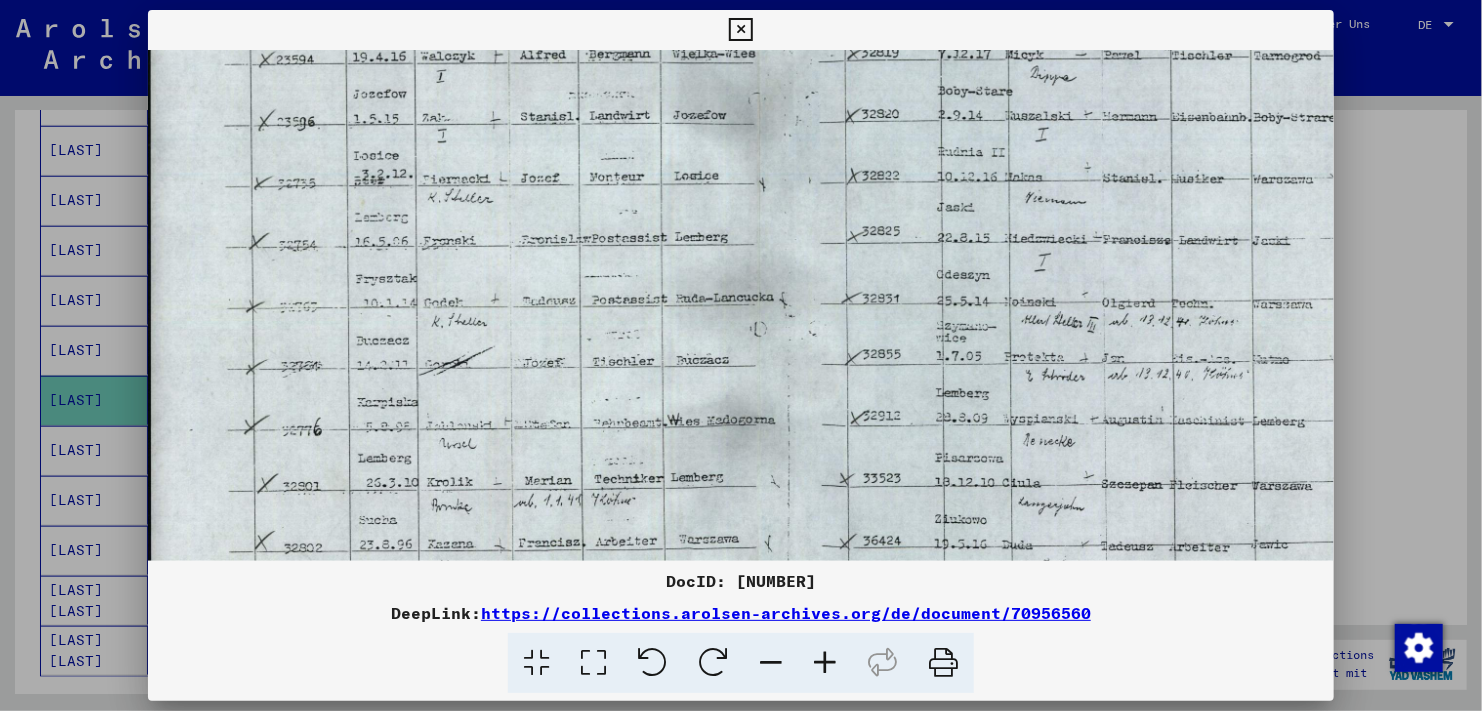 drag, startPoint x: 500, startPoint y: 434, endPoint x: 600, endPoint y: 179, distance: 273.90692 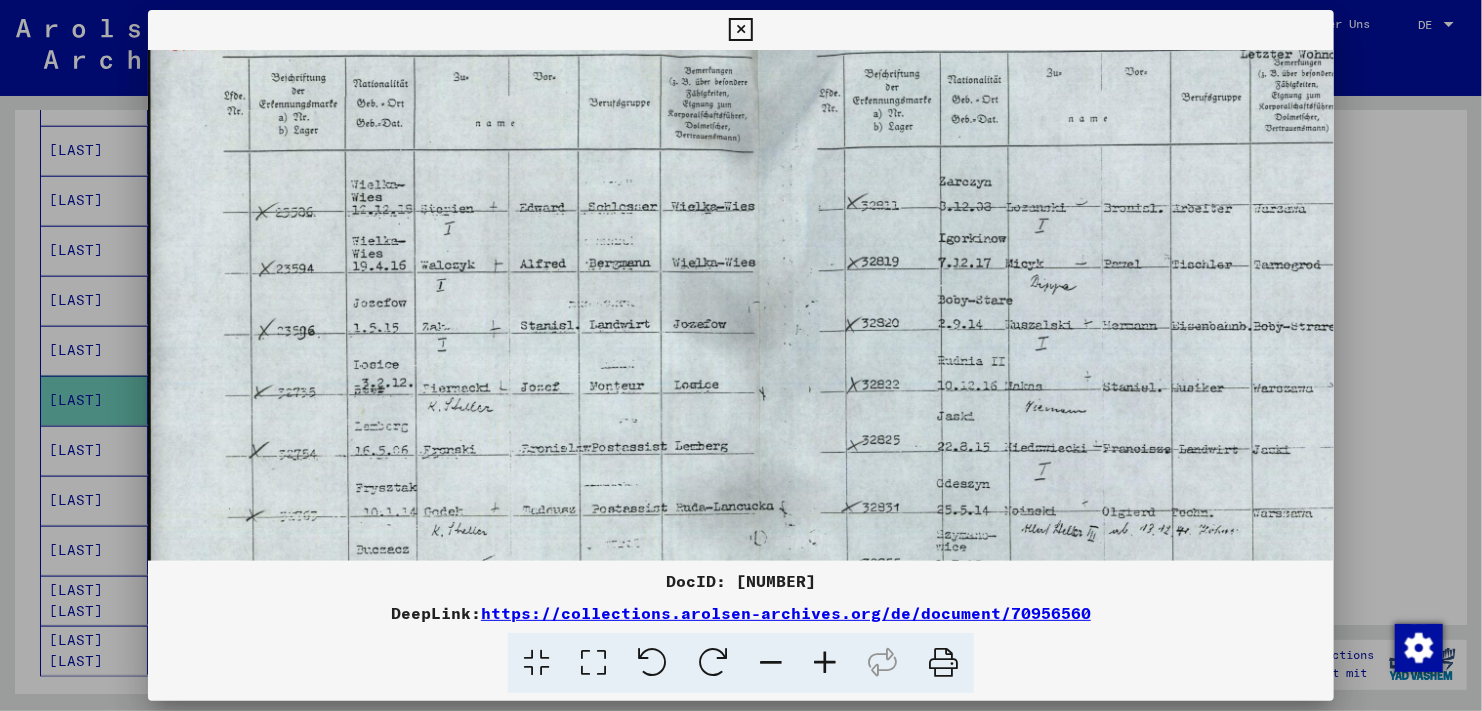 scroll, scrollTop: 42, scrollLeft: 2, axis: both 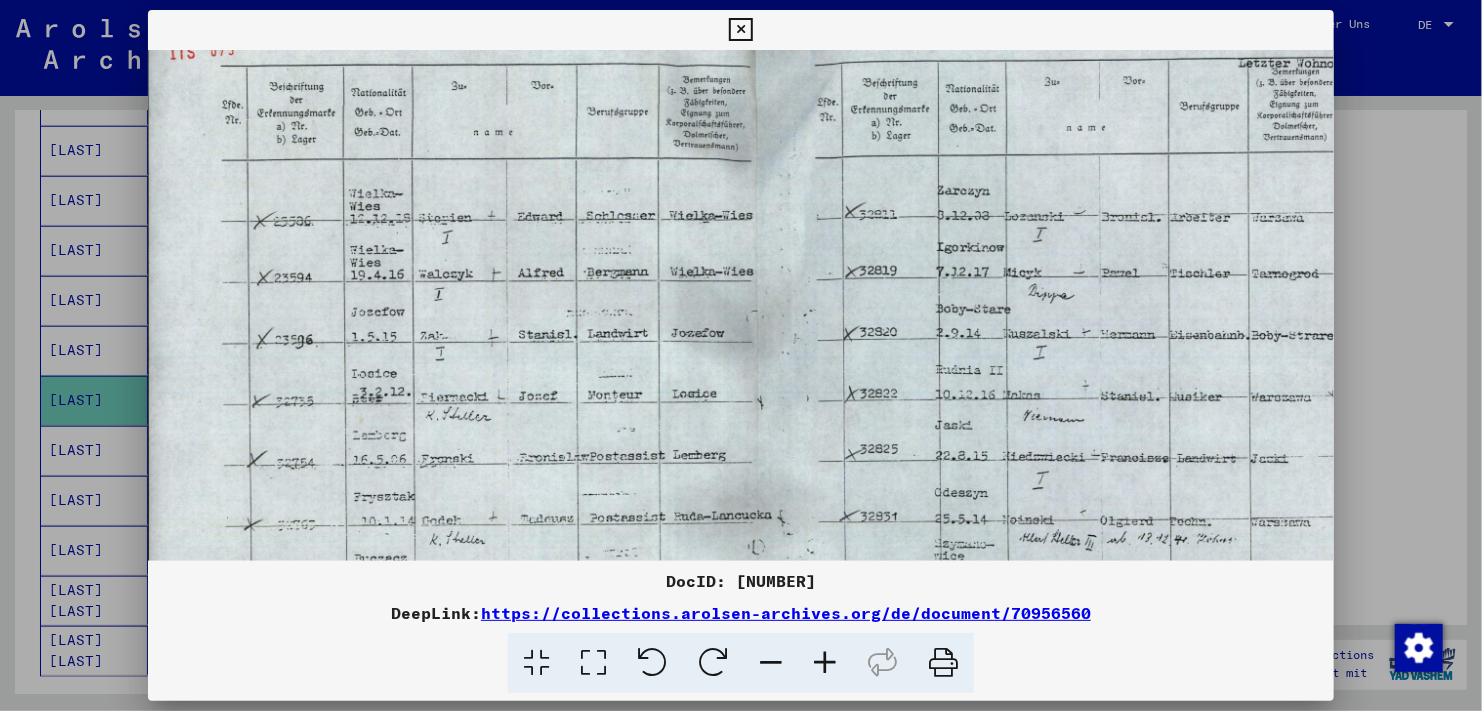 drag, startPoint x: 531, startPoint y: 460, endPoint x: 544, endPoint y: 602, distance: 142.59383 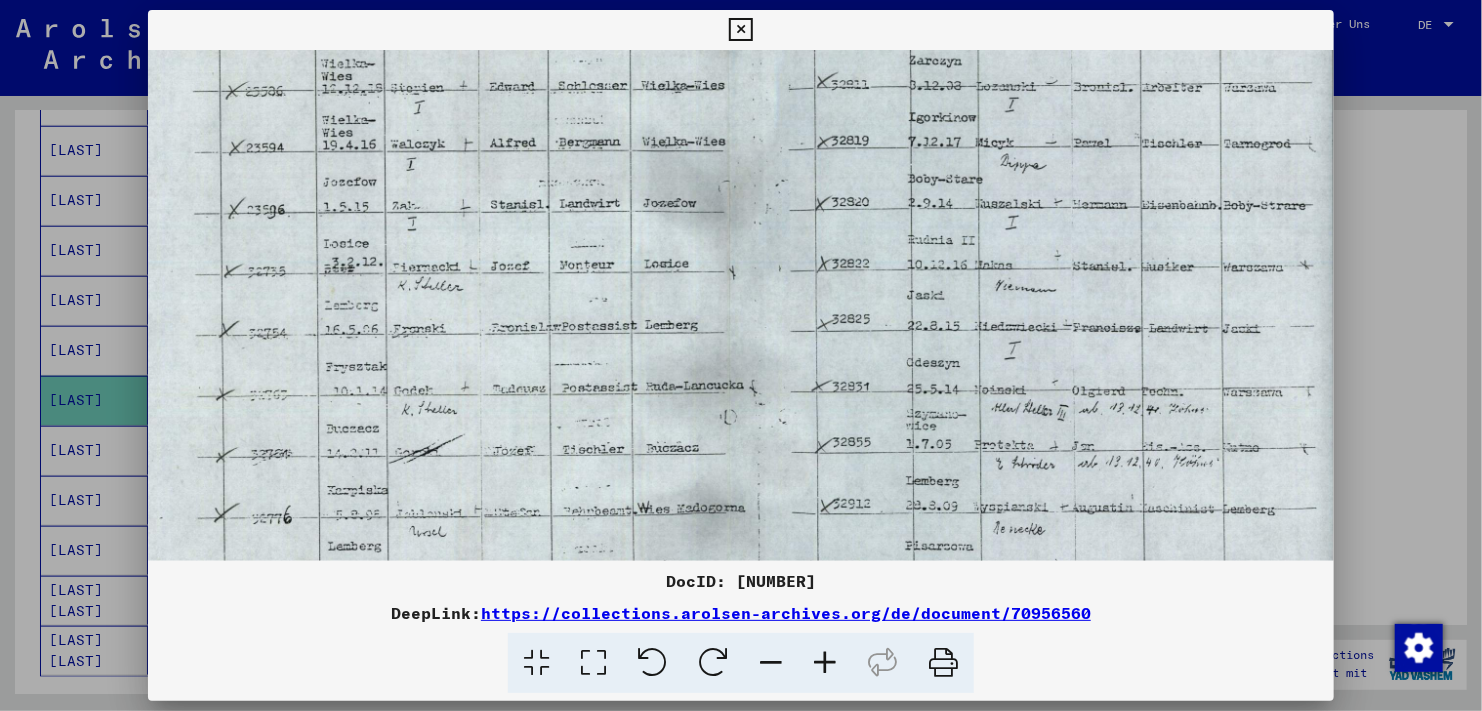 scroll, scrollTop: 168, scrollLeft: 30, axis: both 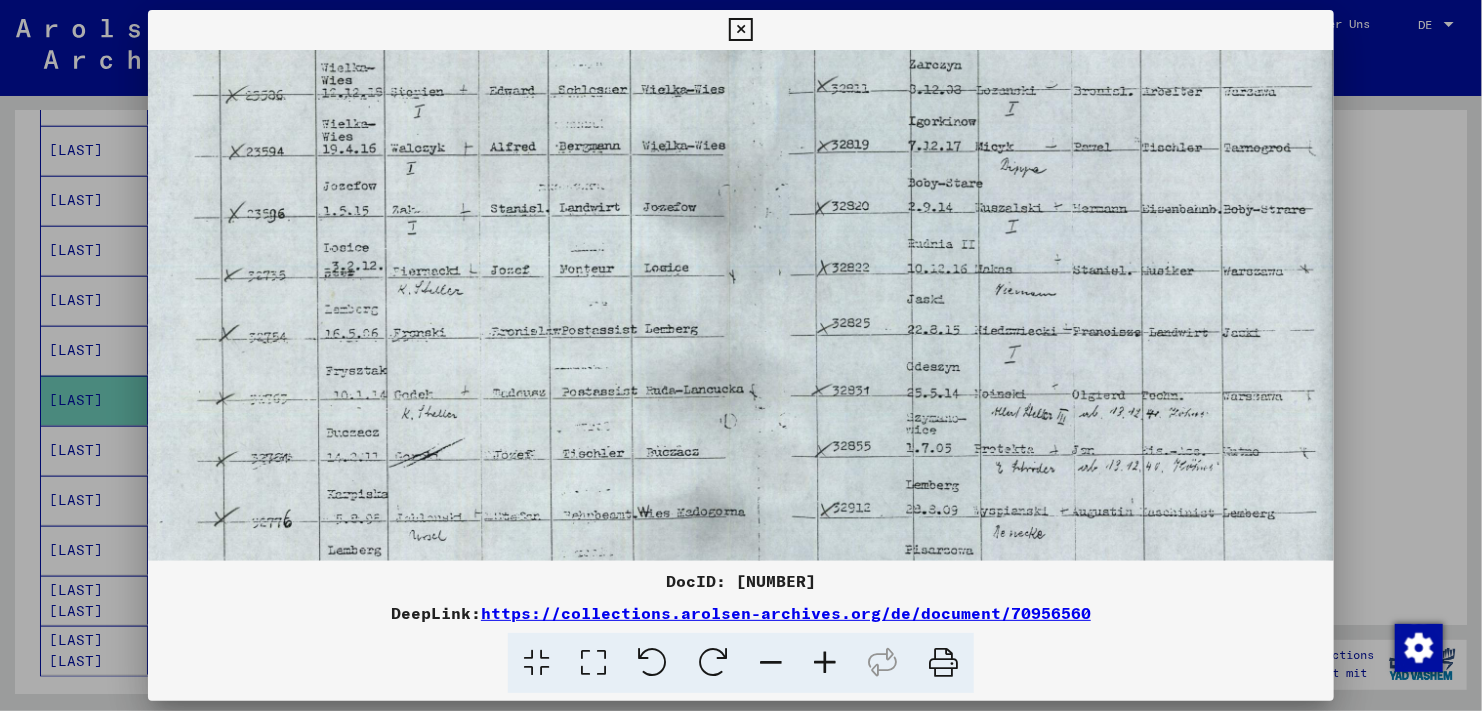 drag, startPoint x: 1103, startPoint y: 407, endPoint x: 1066, endPoint y: 301, distance: 112.27199 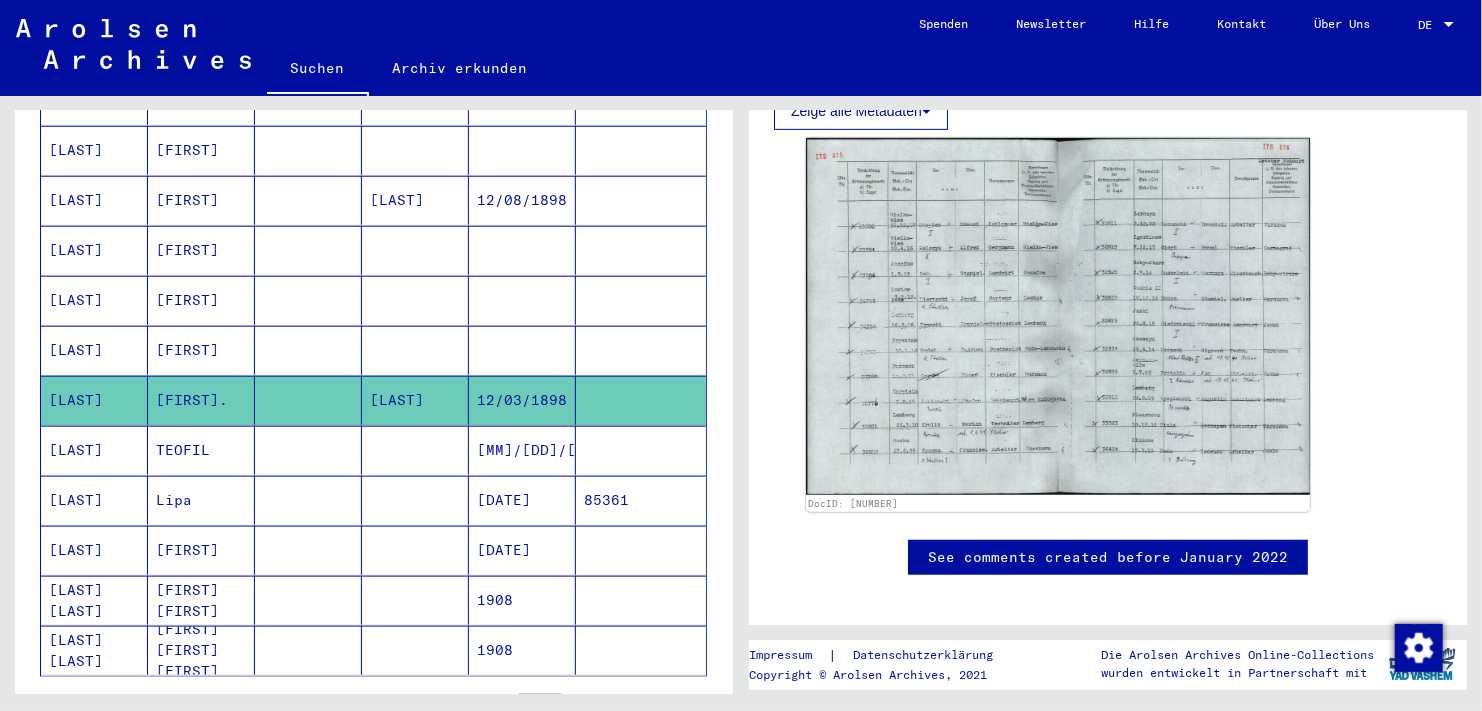 click on "[LAST]" at bounding box center [94, 250] 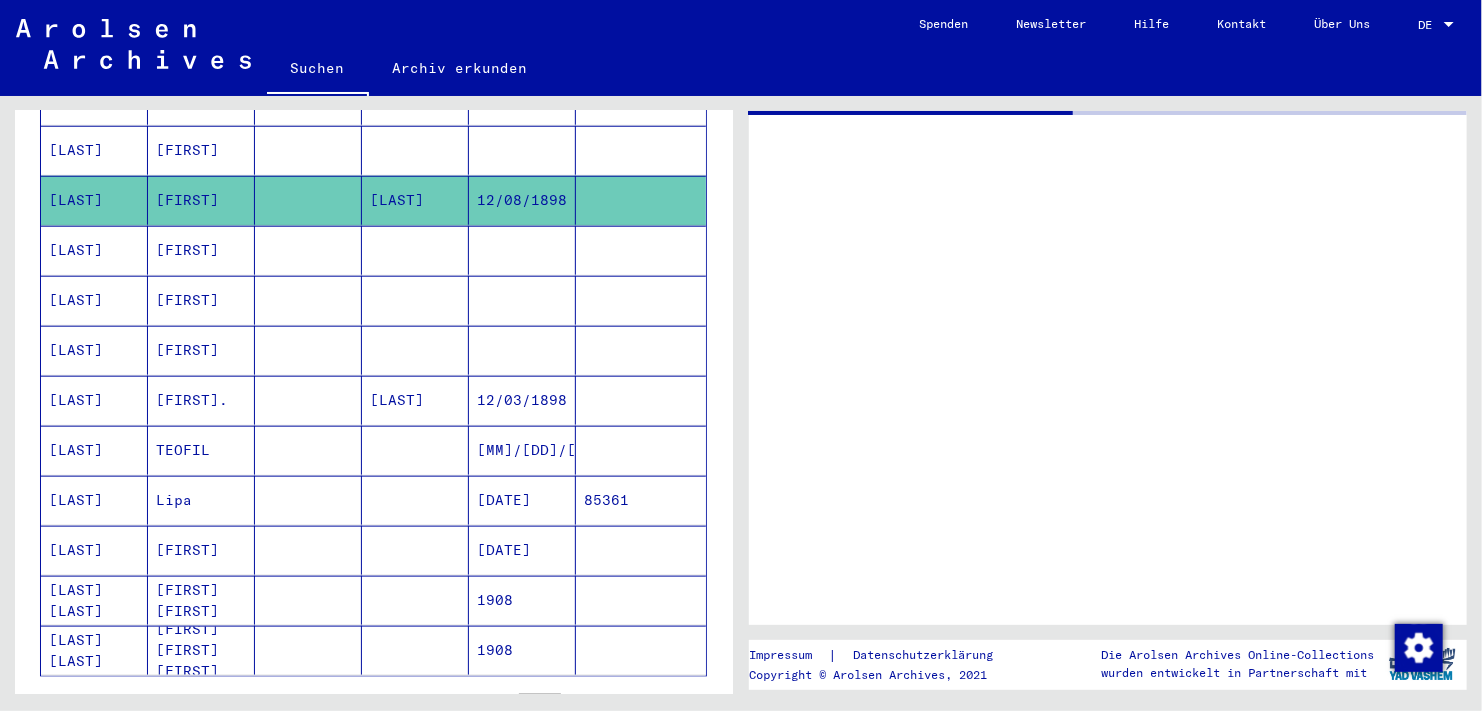 scroll, scrollTop: 0, scrollLeft: 0, axis: both 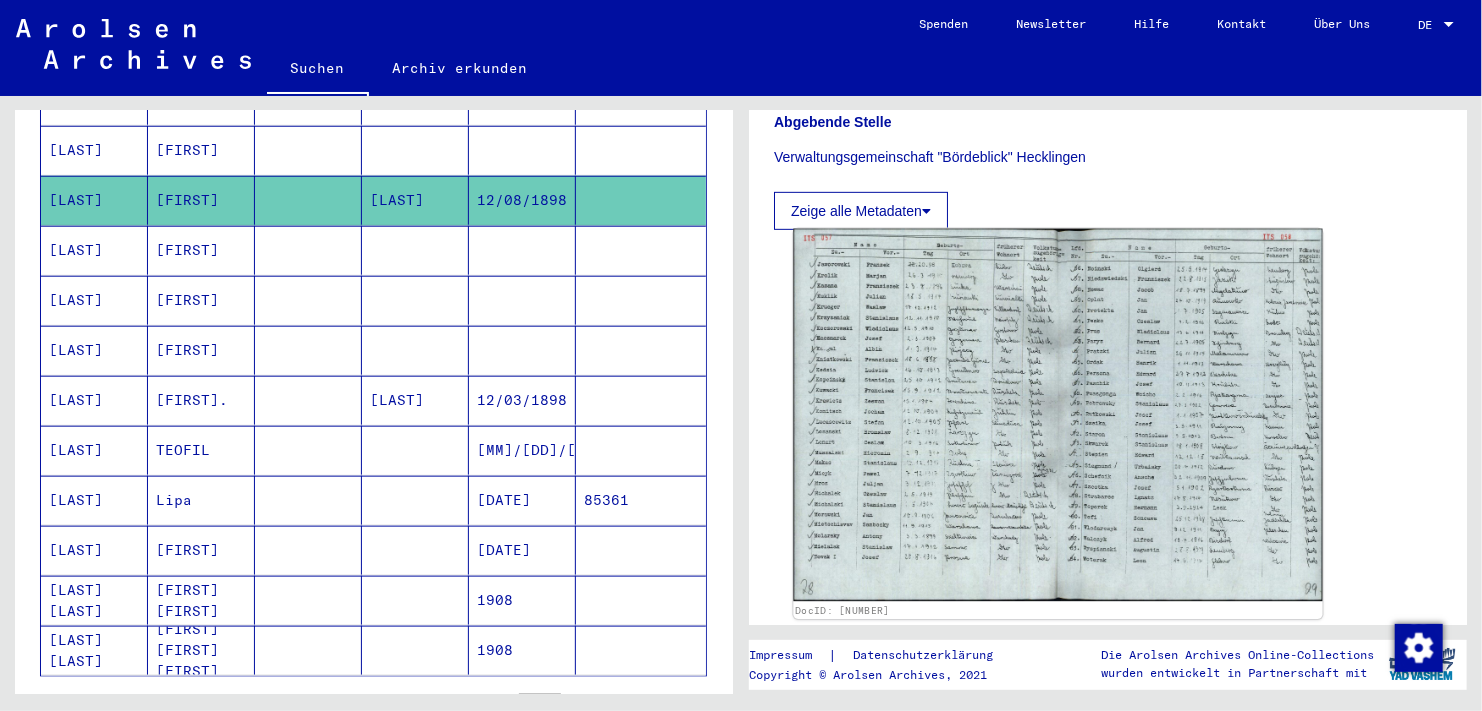 click 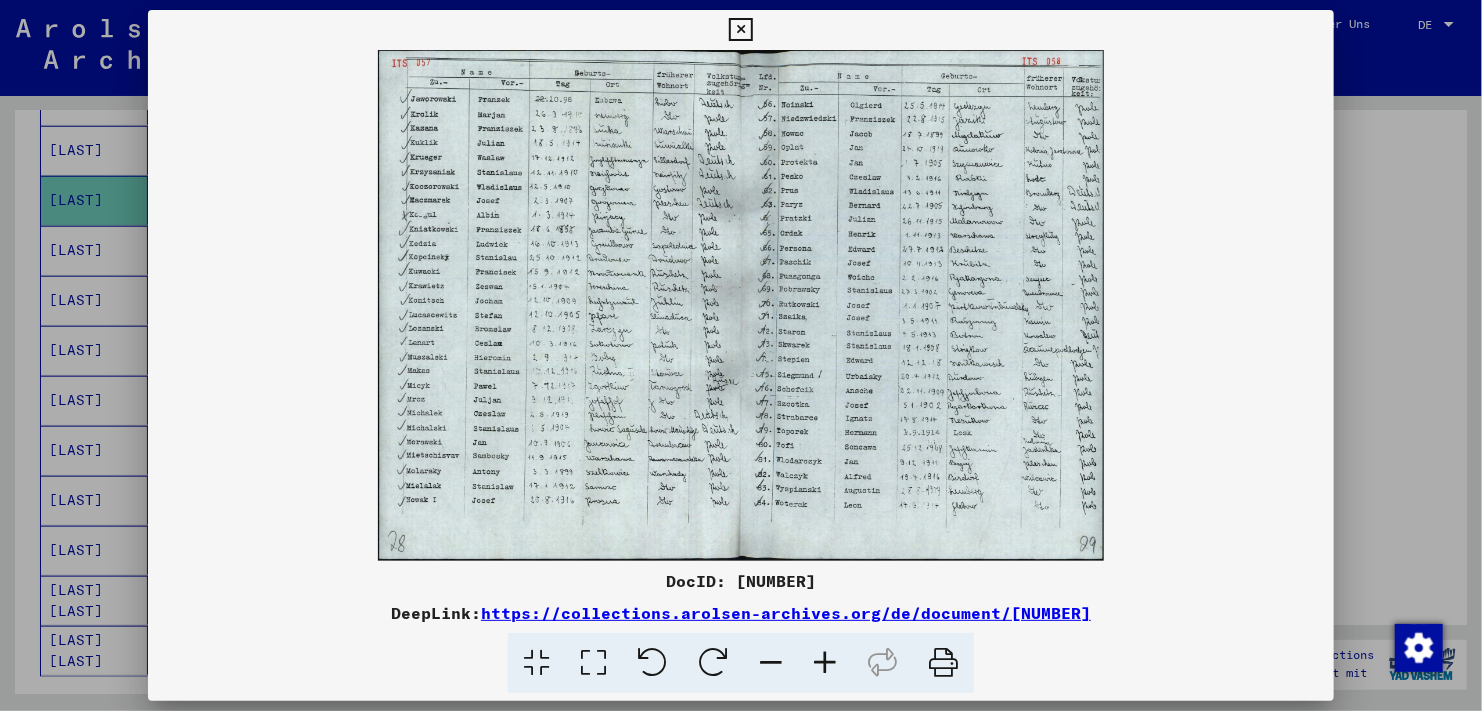 click at bounding box center [825, 663] 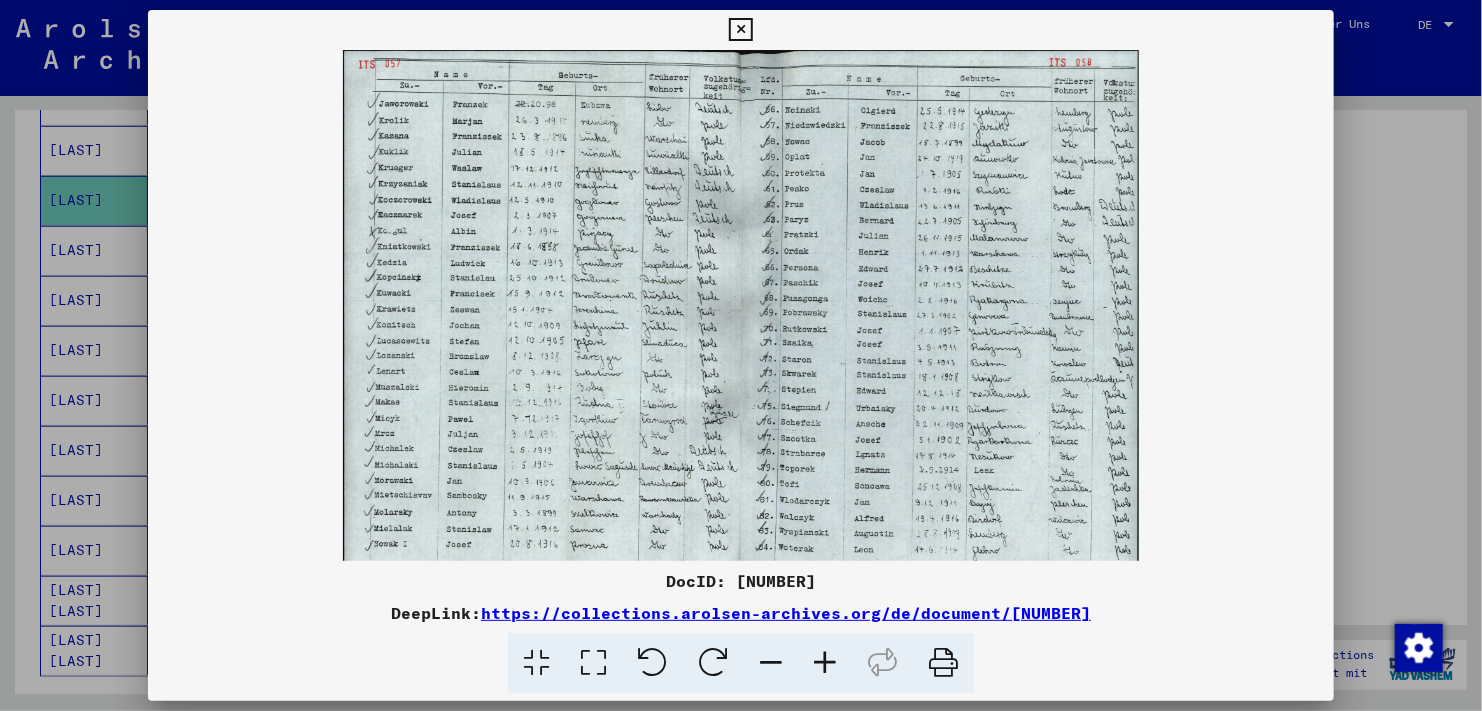 click at bounding box center (825, 663) 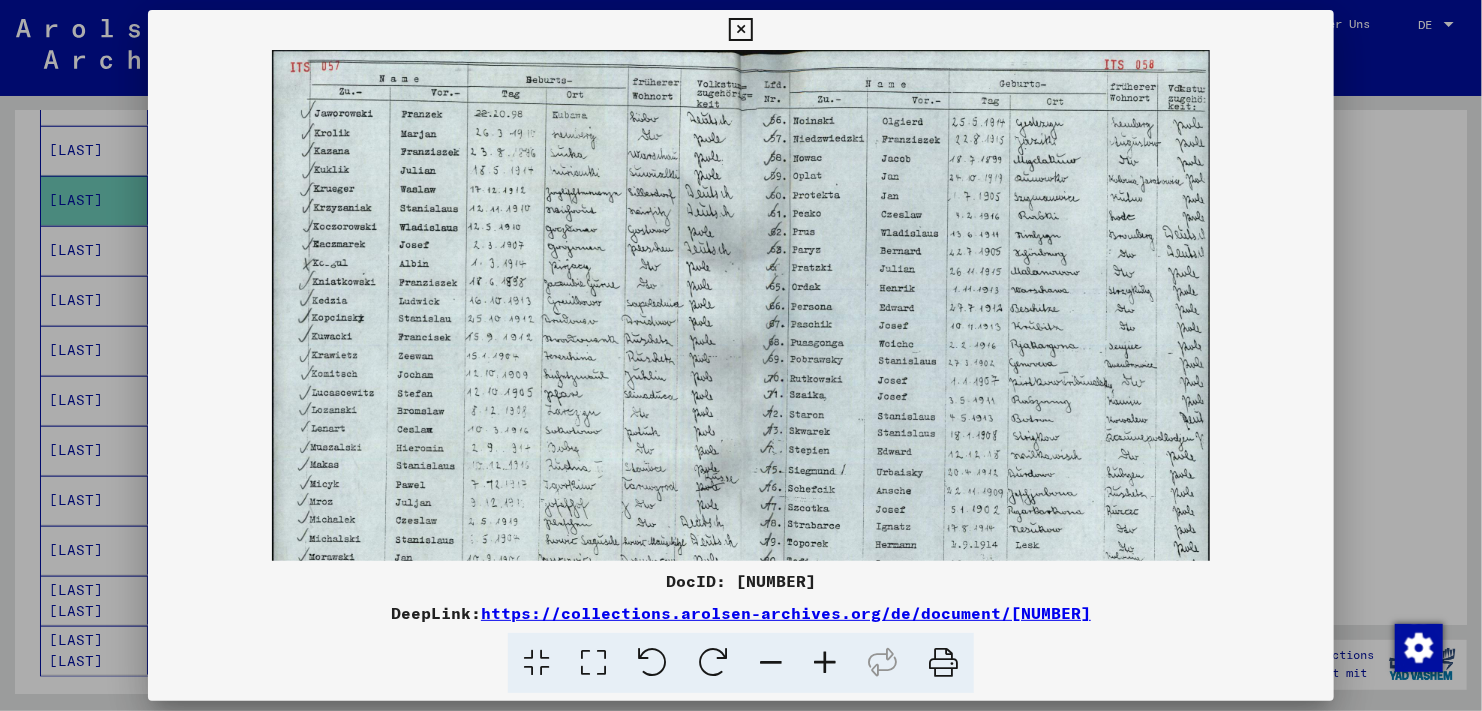 click at bounding box center (825, 663) 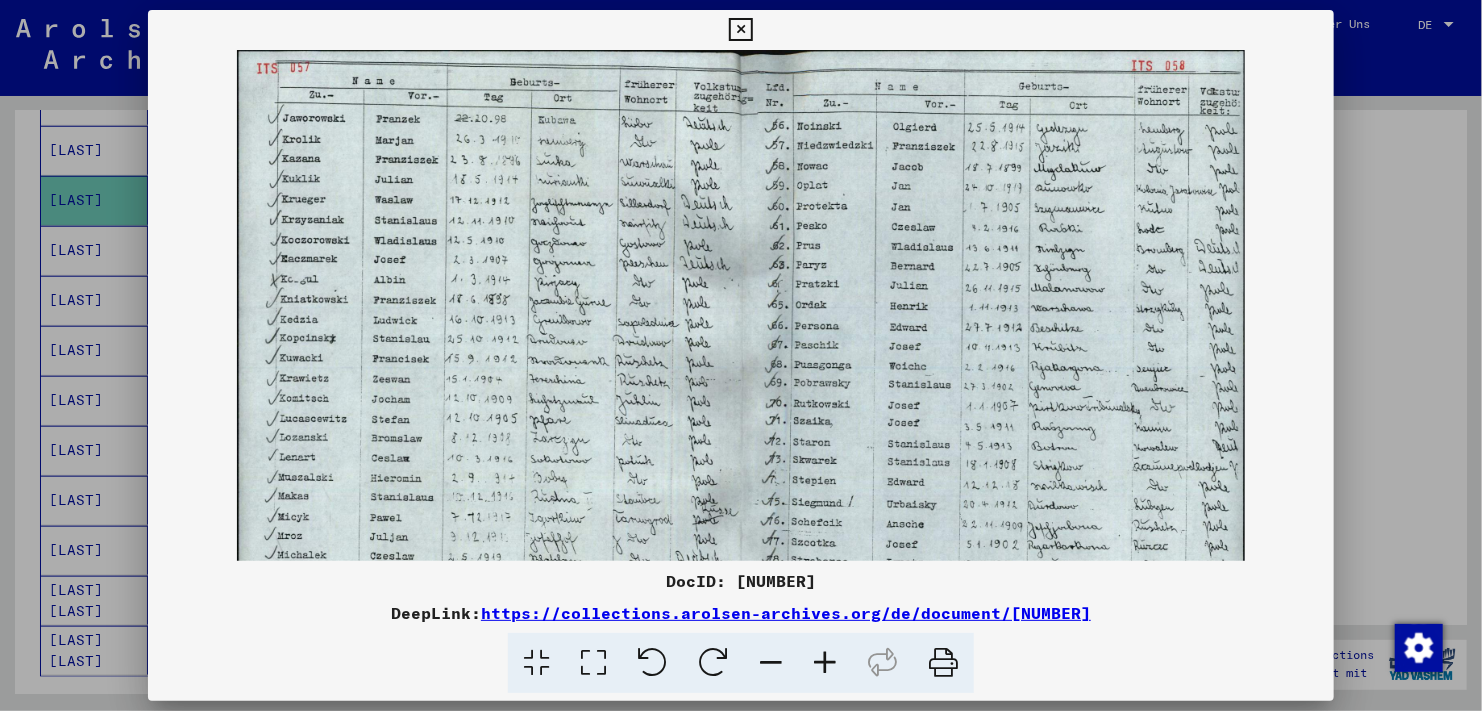 click at bounding box center (741, 405) 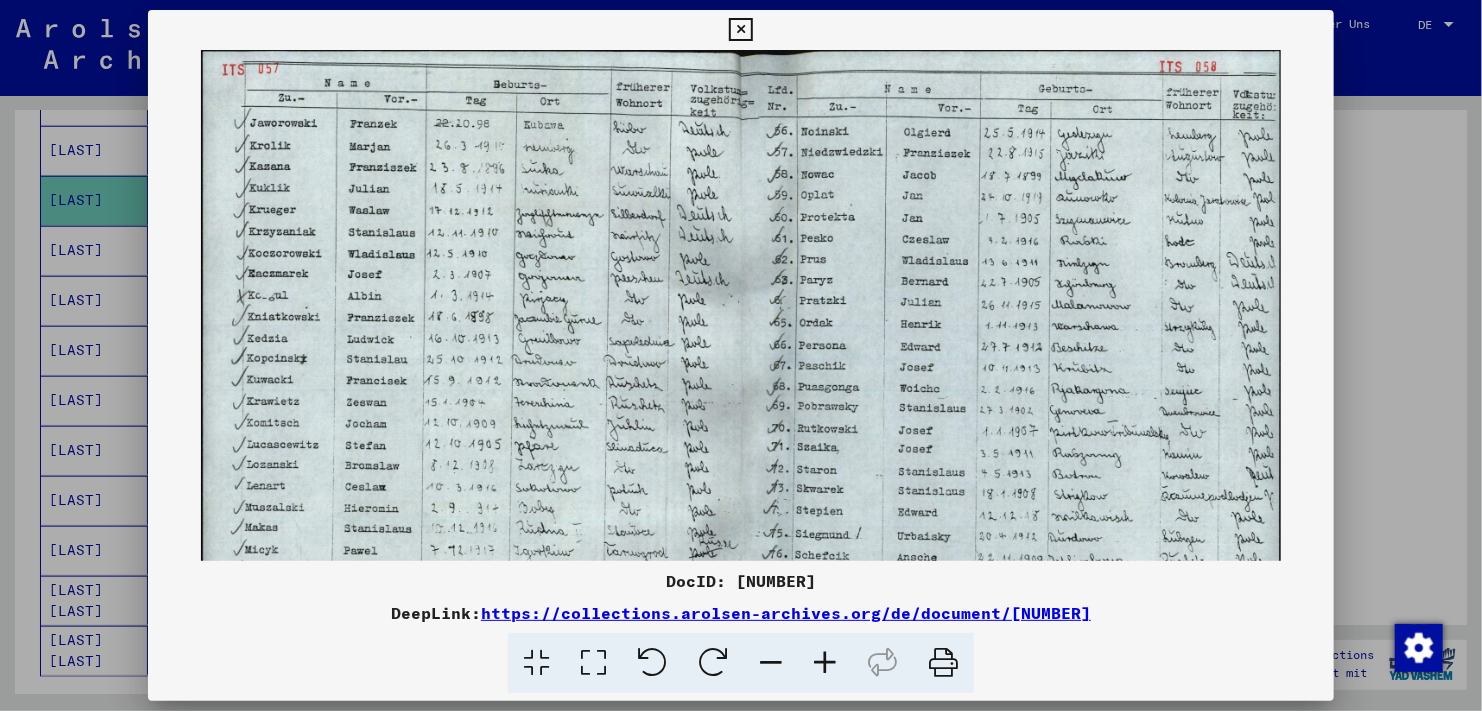 click at bounding box center (825, 663) 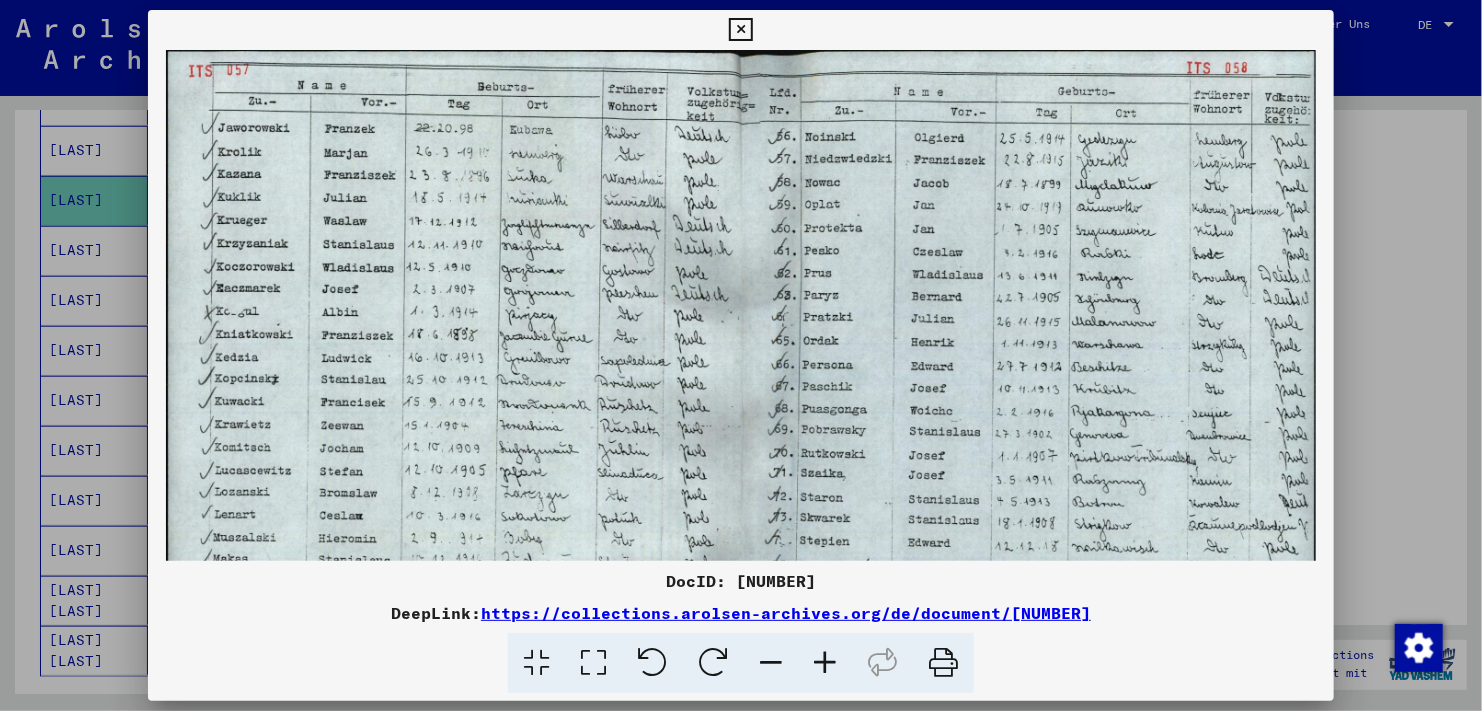 click at bounding box center [740, 30] 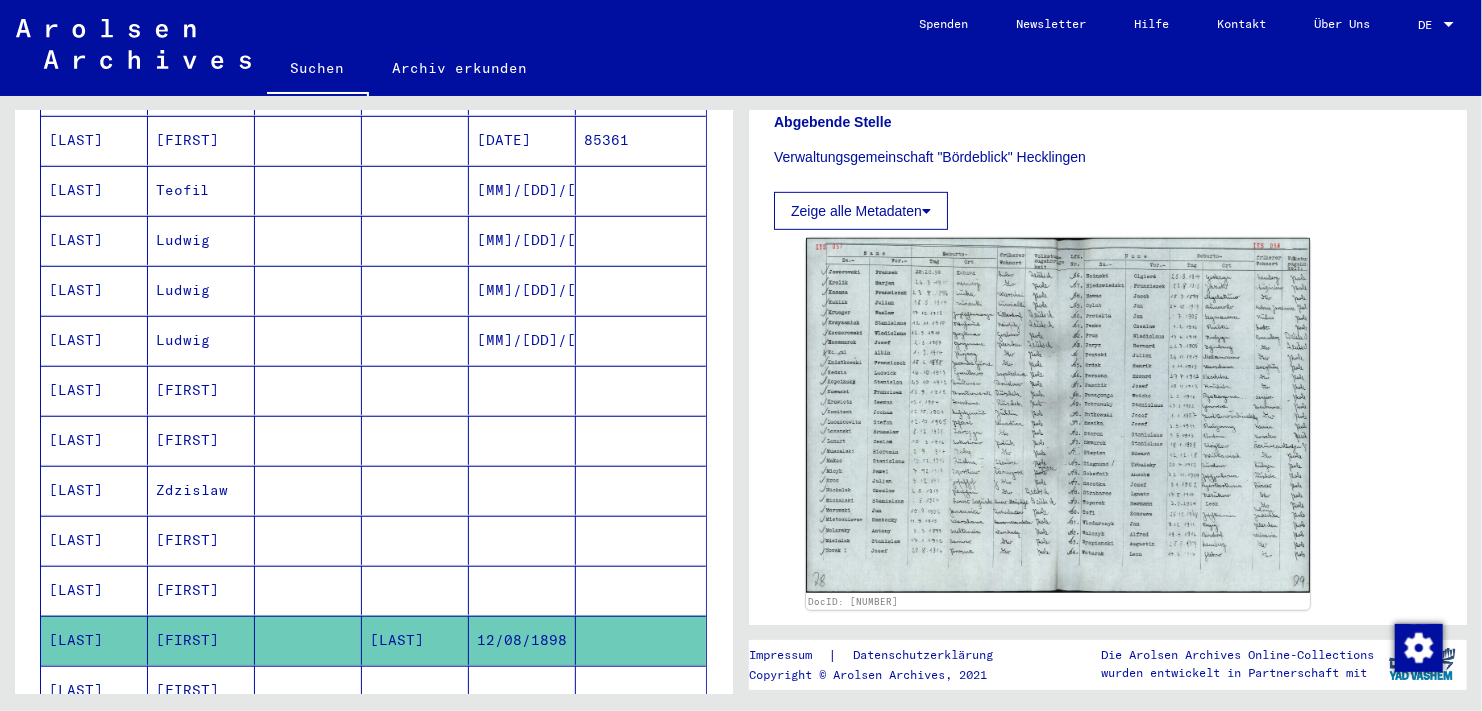 scroll, scrollTop: 500, scrollLeft: 0, axis: vertical 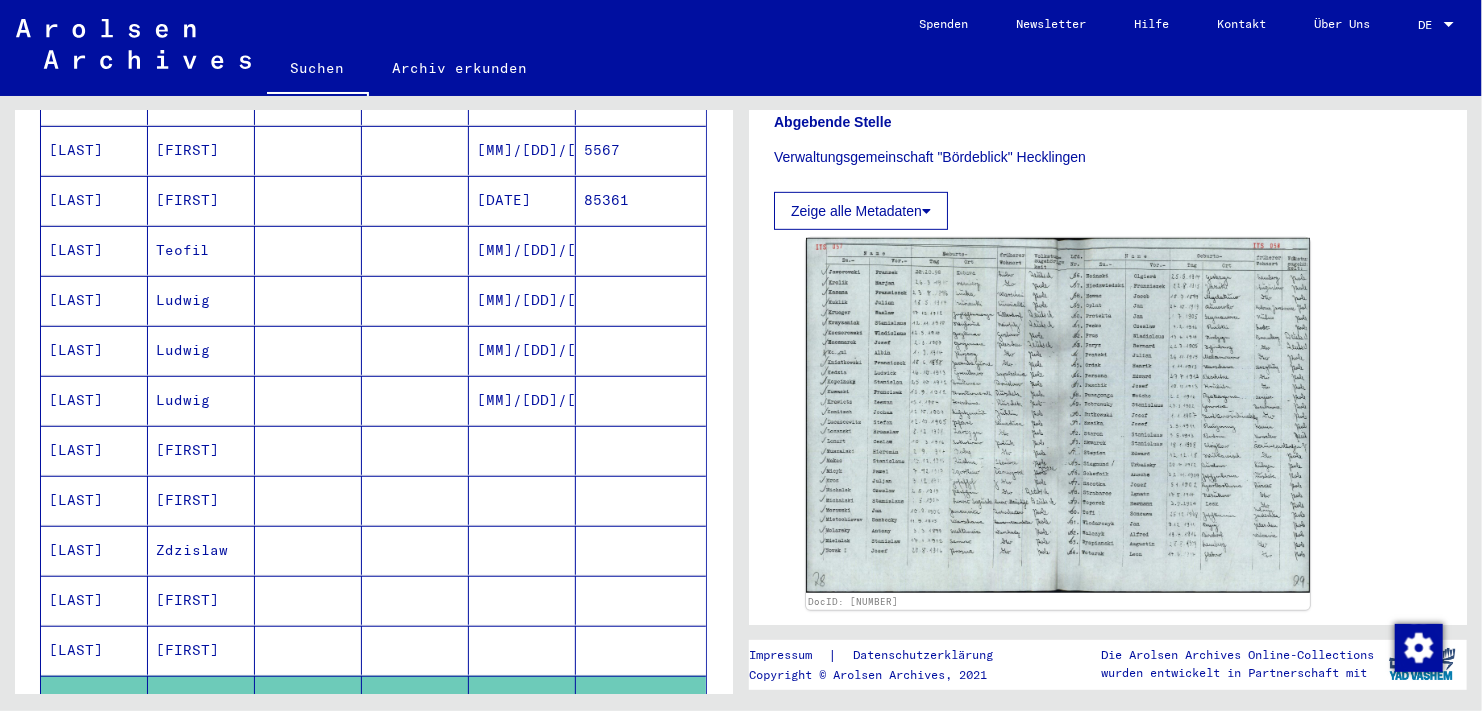 click on "[LAST]" at bounding box center (94, 450) 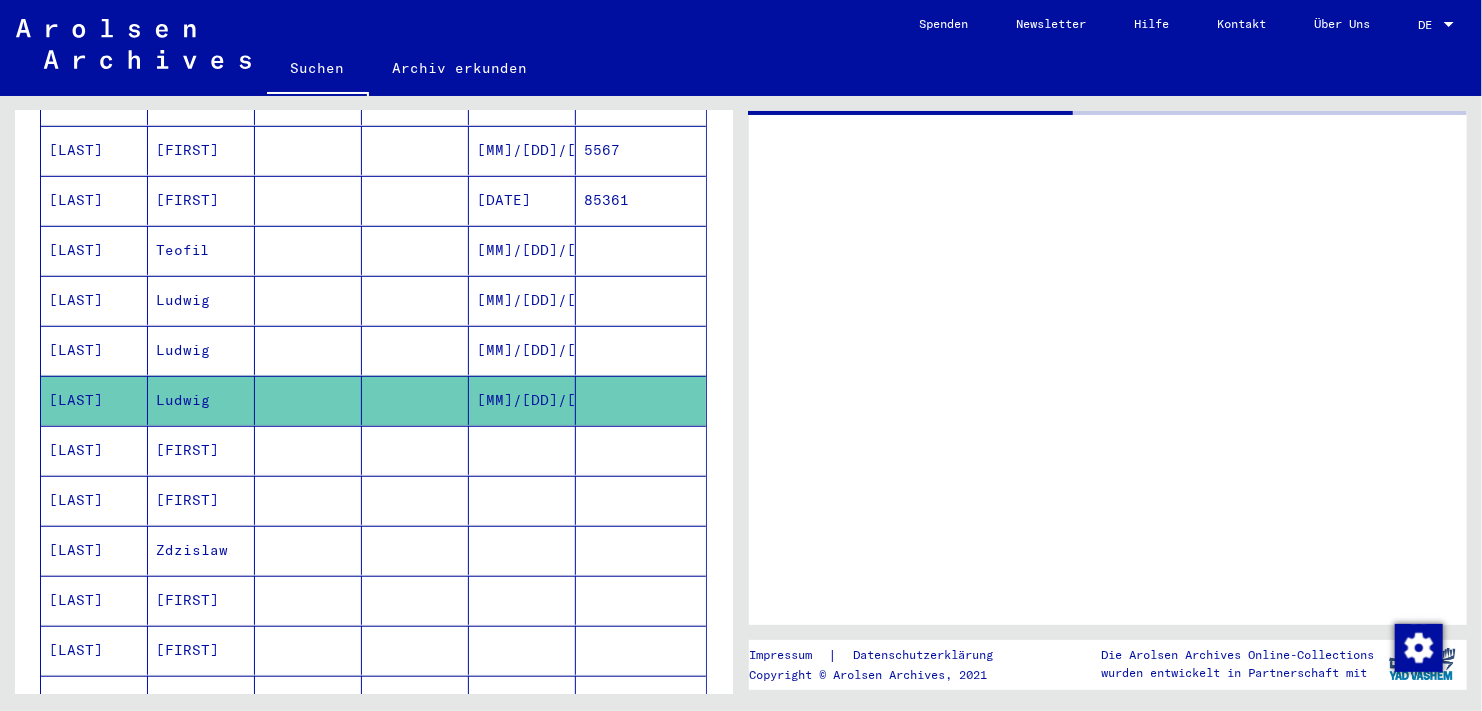 scroll, scrollTop: 0, scrollLeft: 0, axis: both 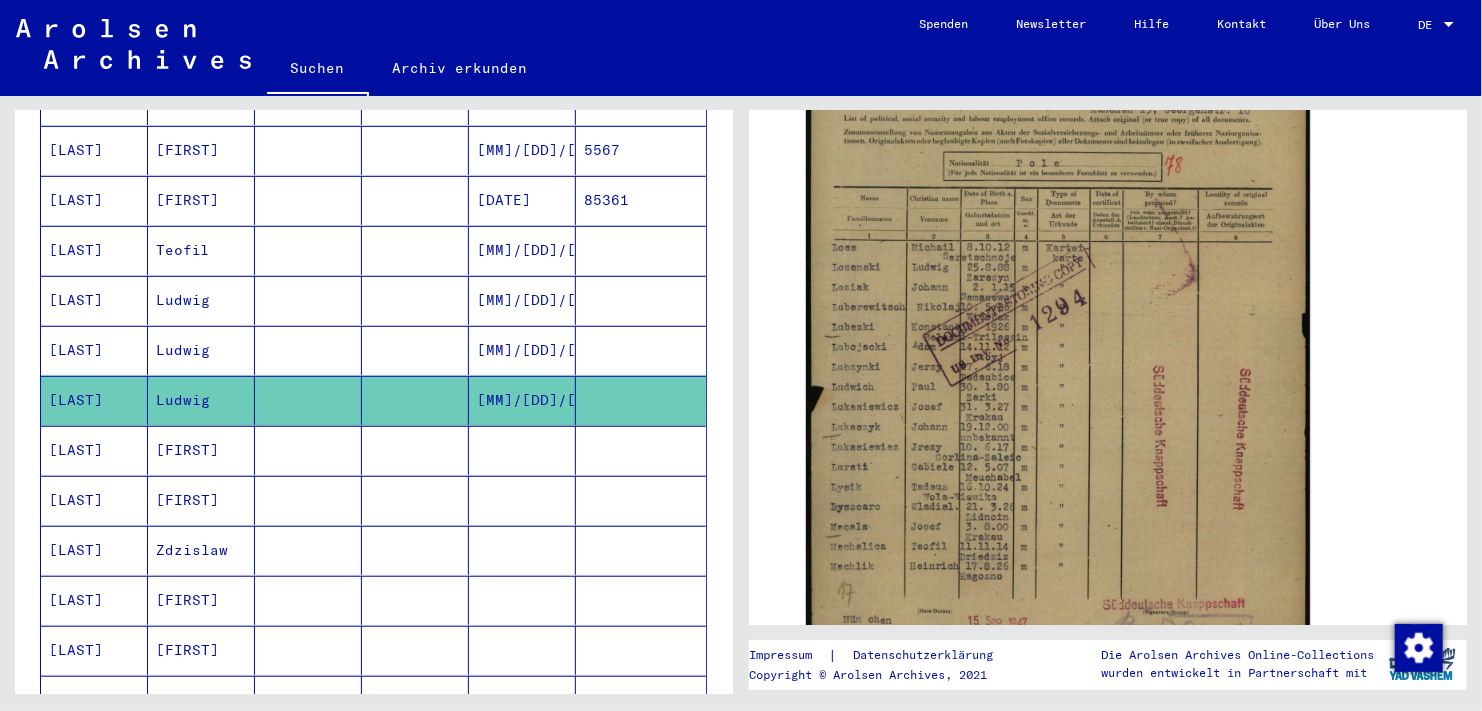 click on "[LAST]" at bounding box center [94, 400] 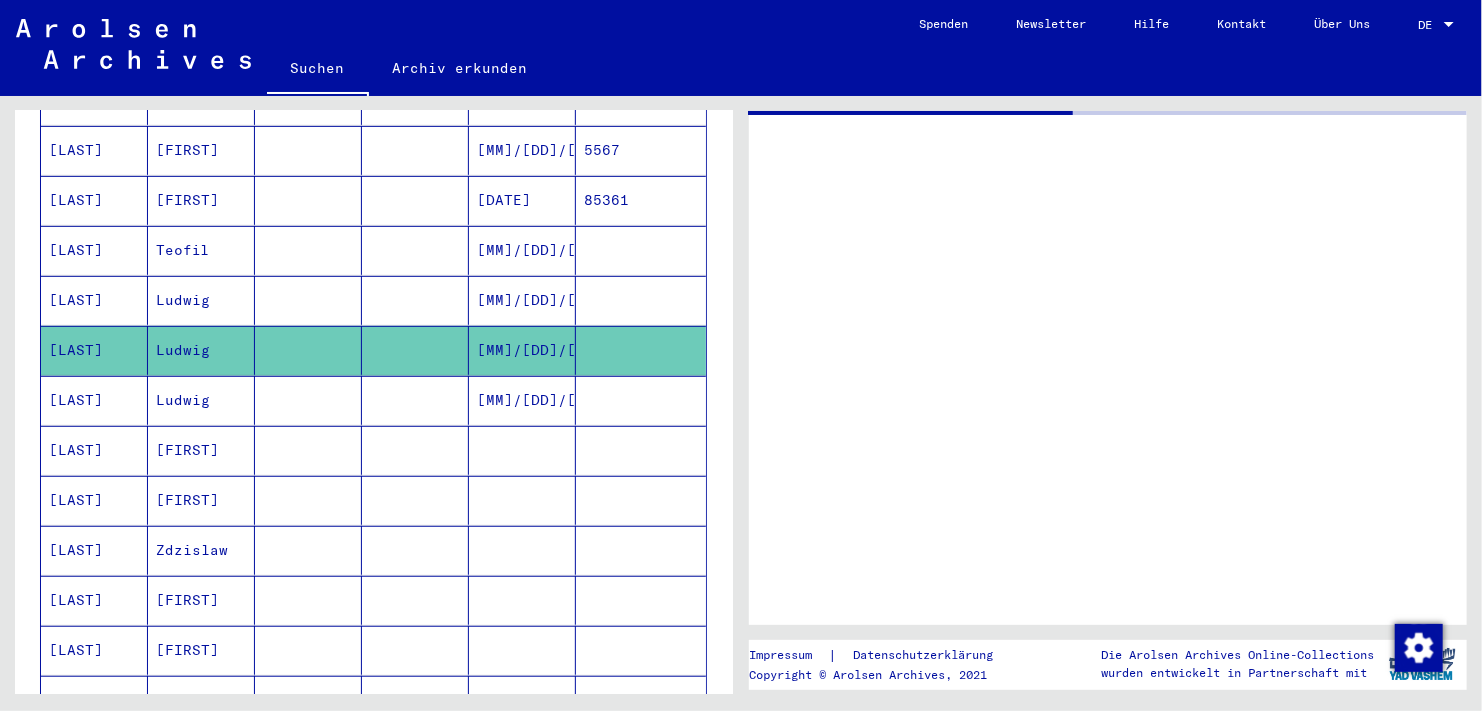 scroll, scrollTop: 0, scrollLeft: 0, axis: both 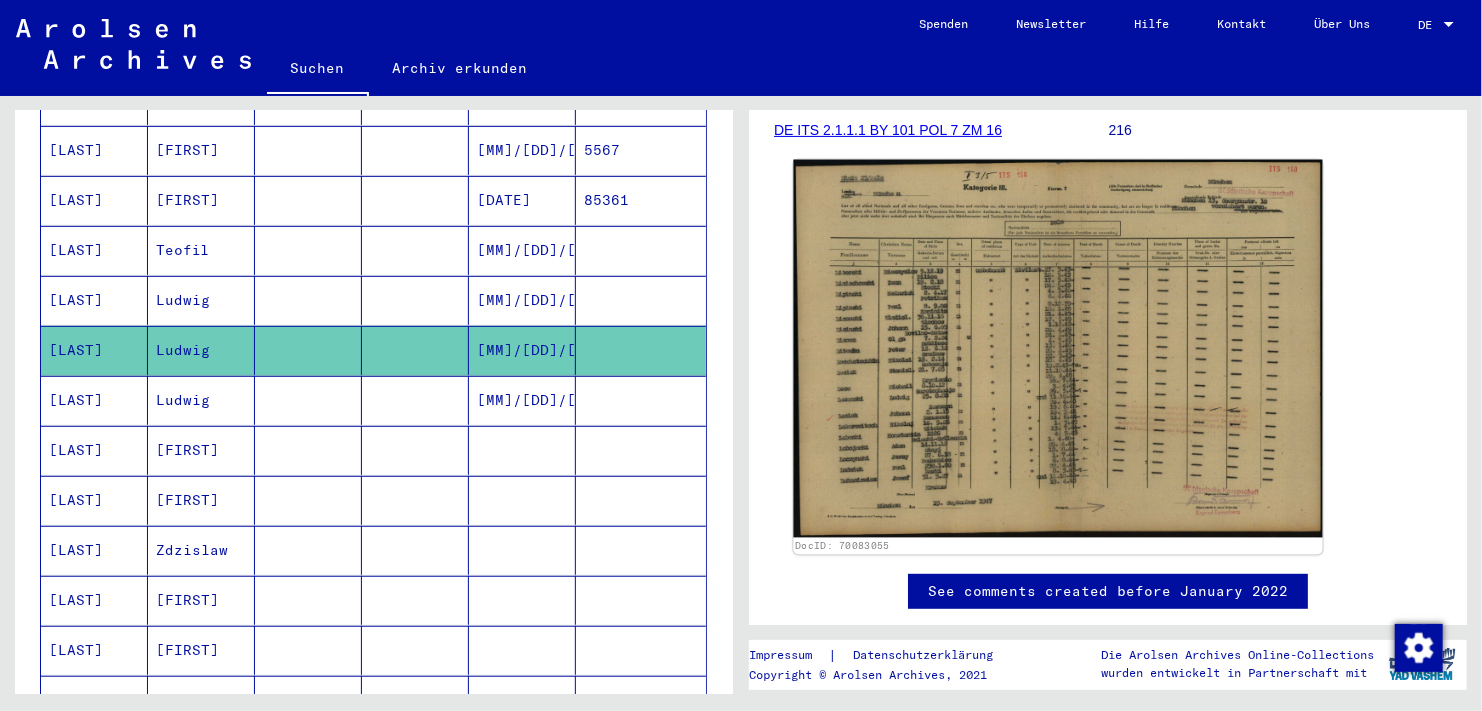click 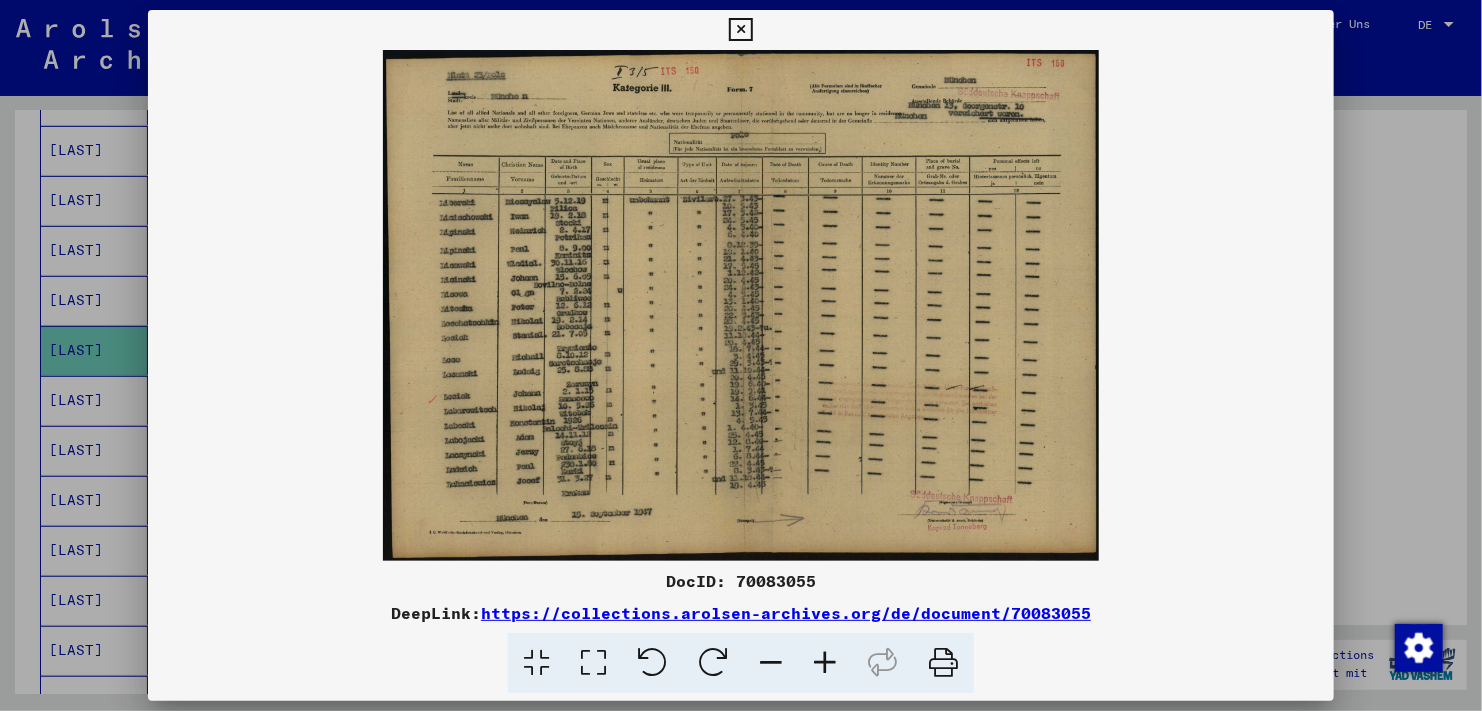 click at bounding box center (825, 663) 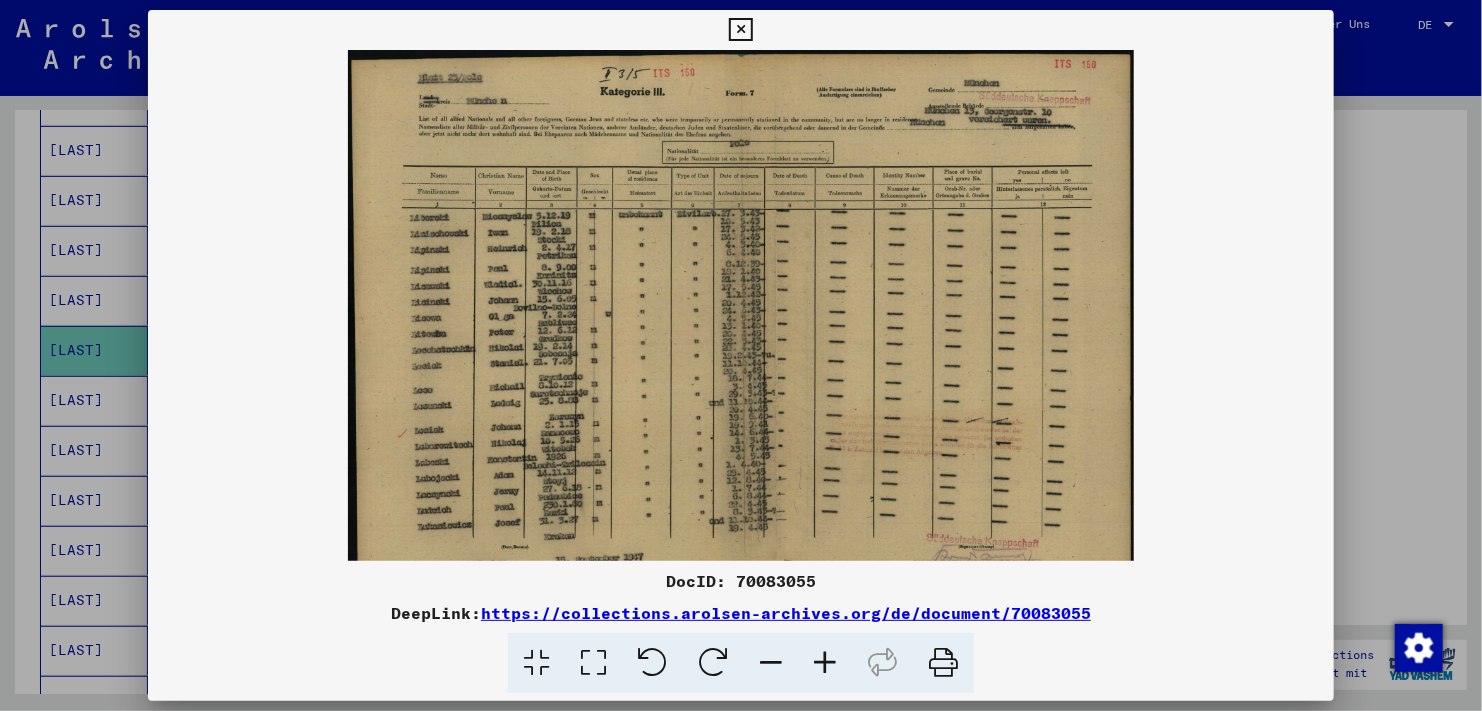 click at bounding box center (825, 663) 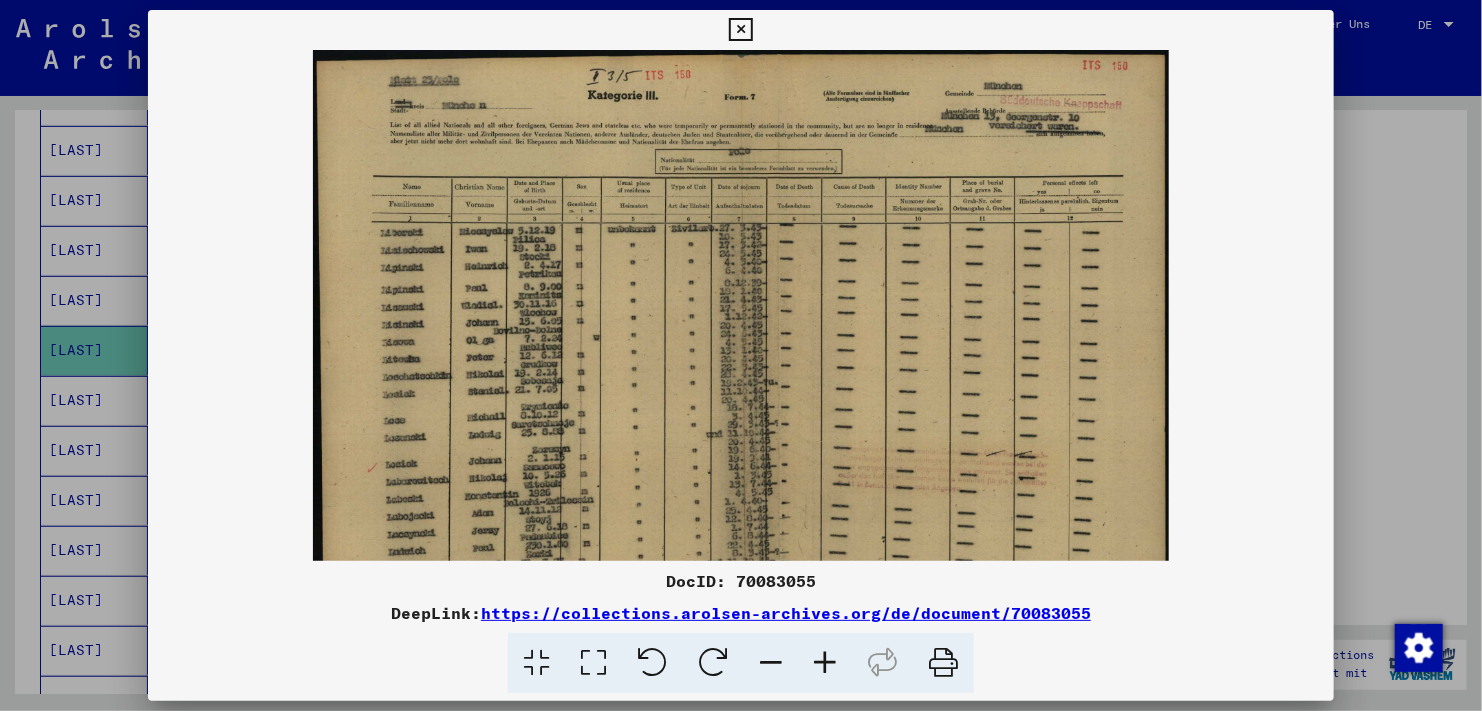click at bounding box center [825, 663] 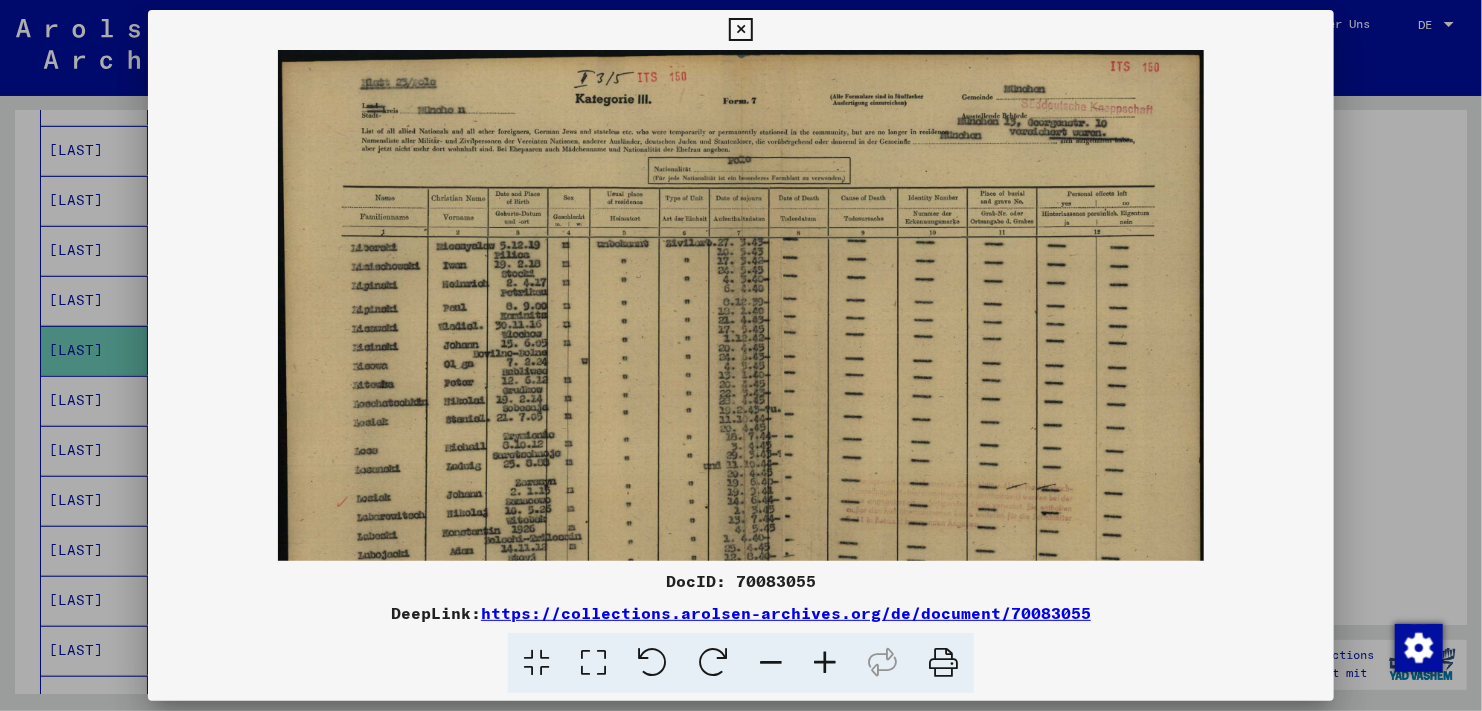 click at bounding box center [825, 663] 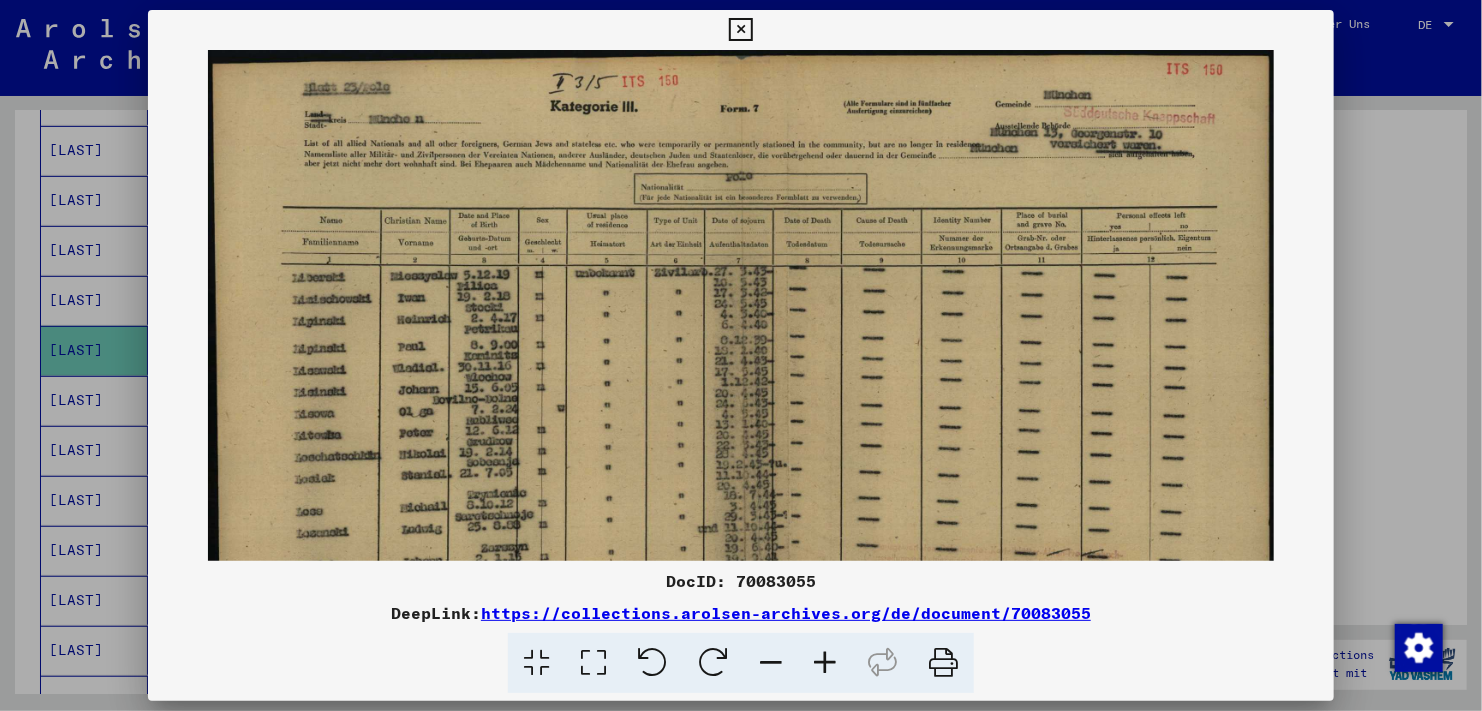 click at bounding box center [825, 663] 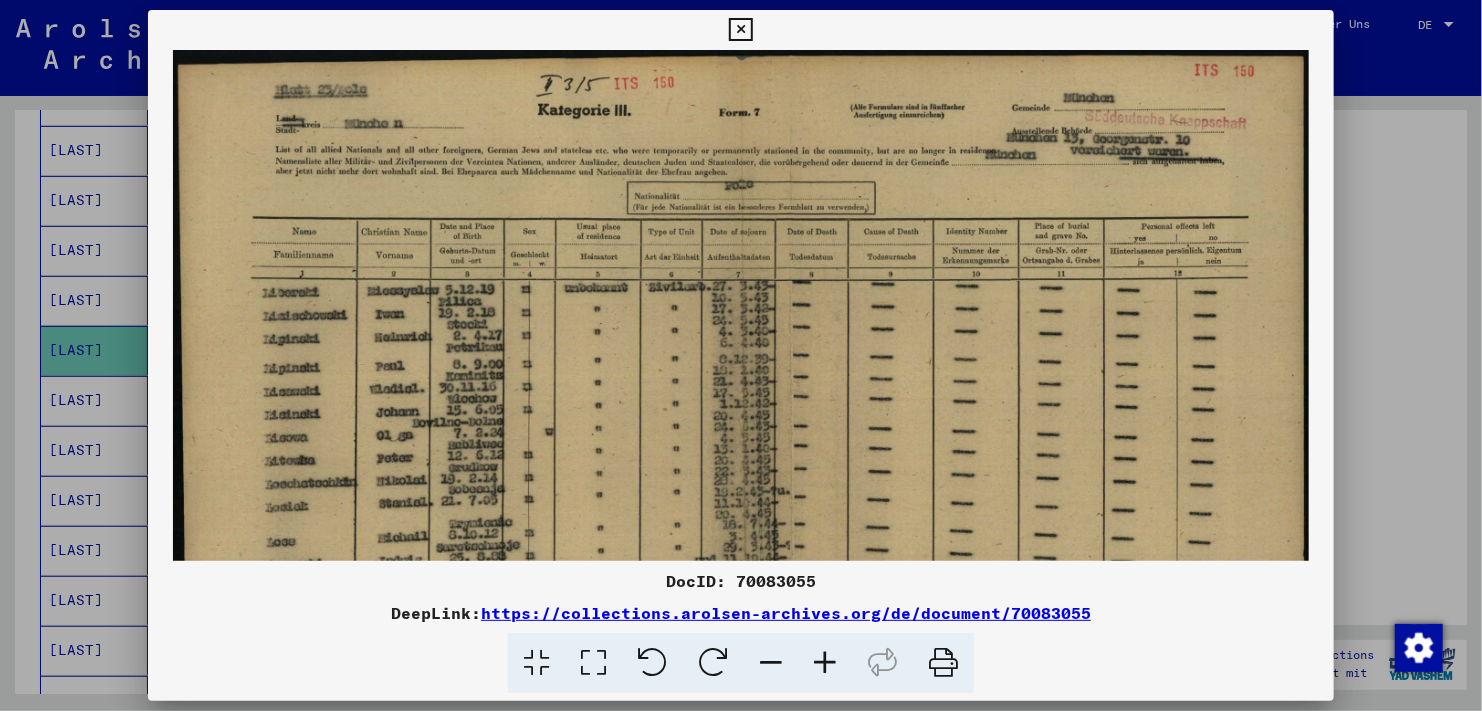 click at bounding box center [825, 663] 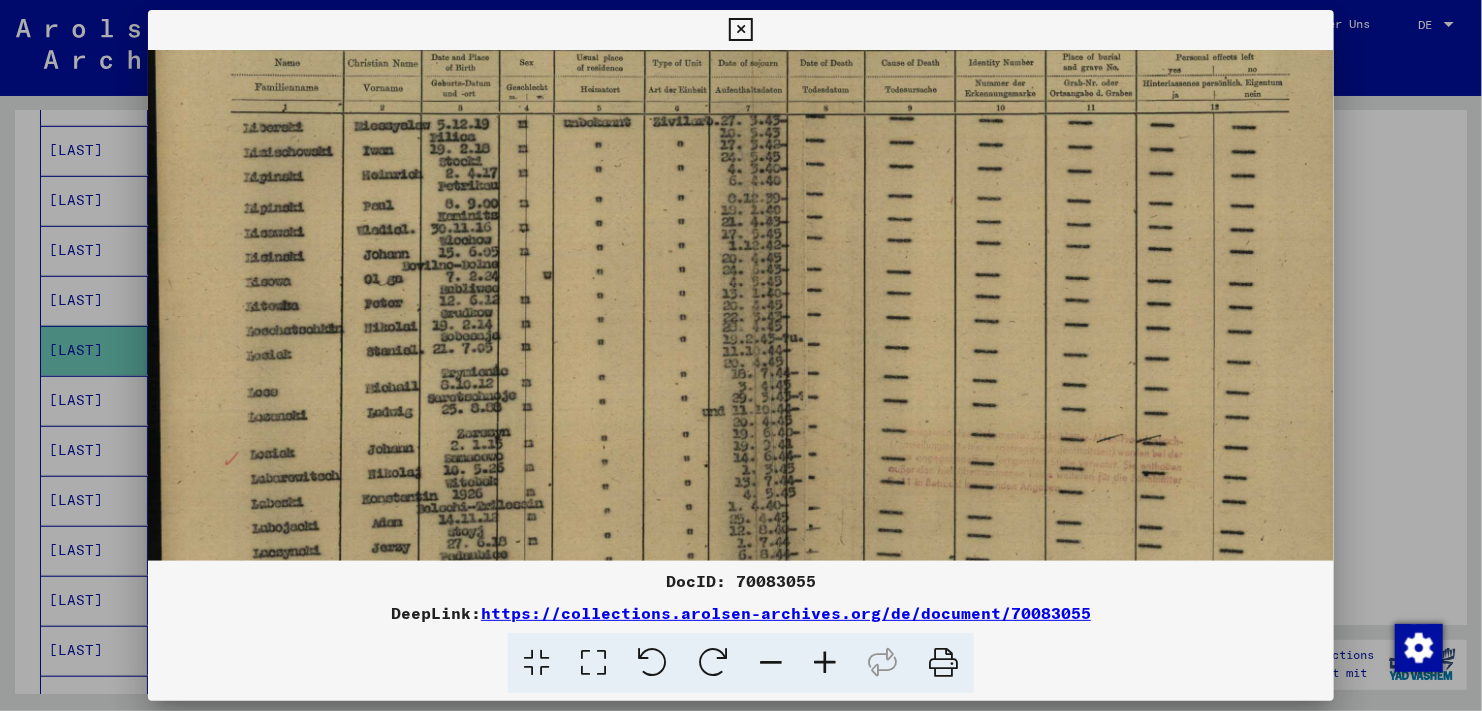 scroll, scrollTop: 204, scrollLeft: 0, axis: vertical 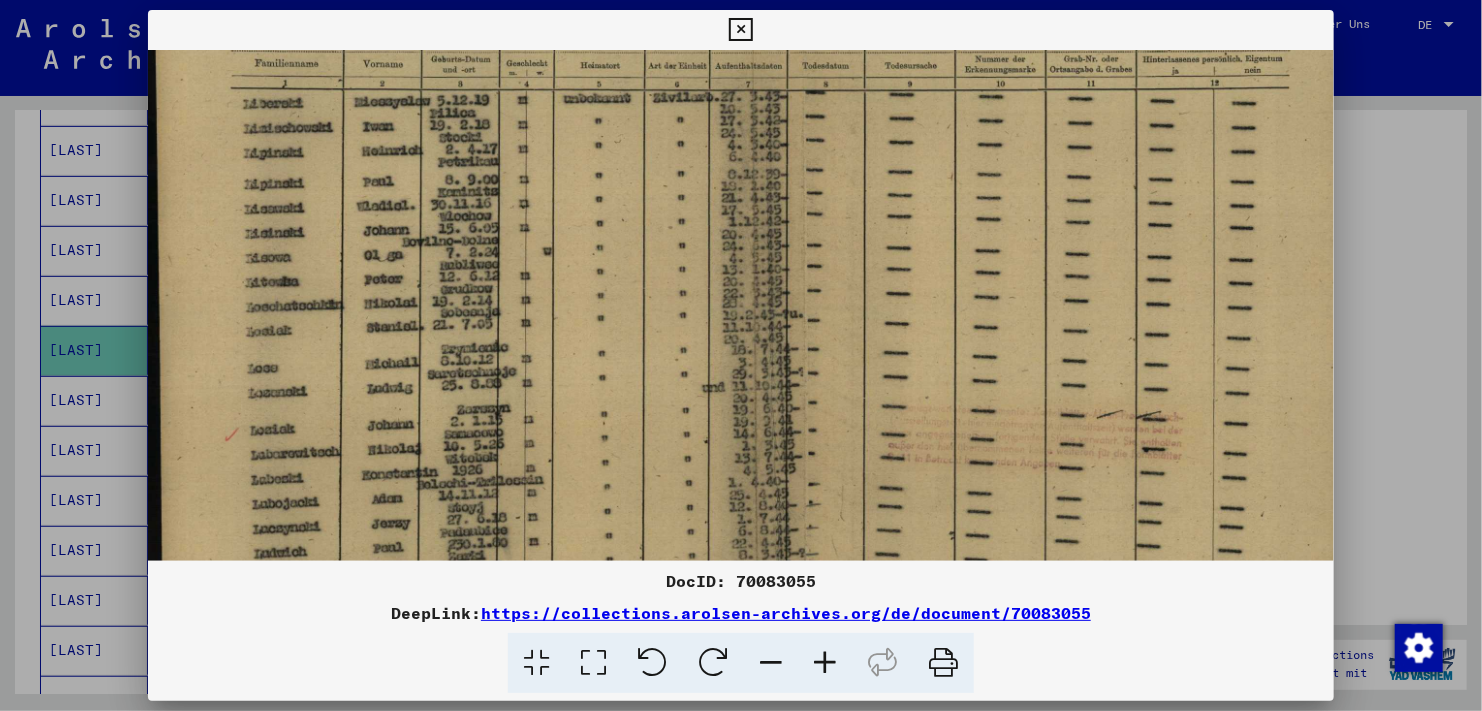 drag, startPoint x: 674, startPoint y: 472, endPoint x: 771, endPoint y: 272, distance: 222.28136 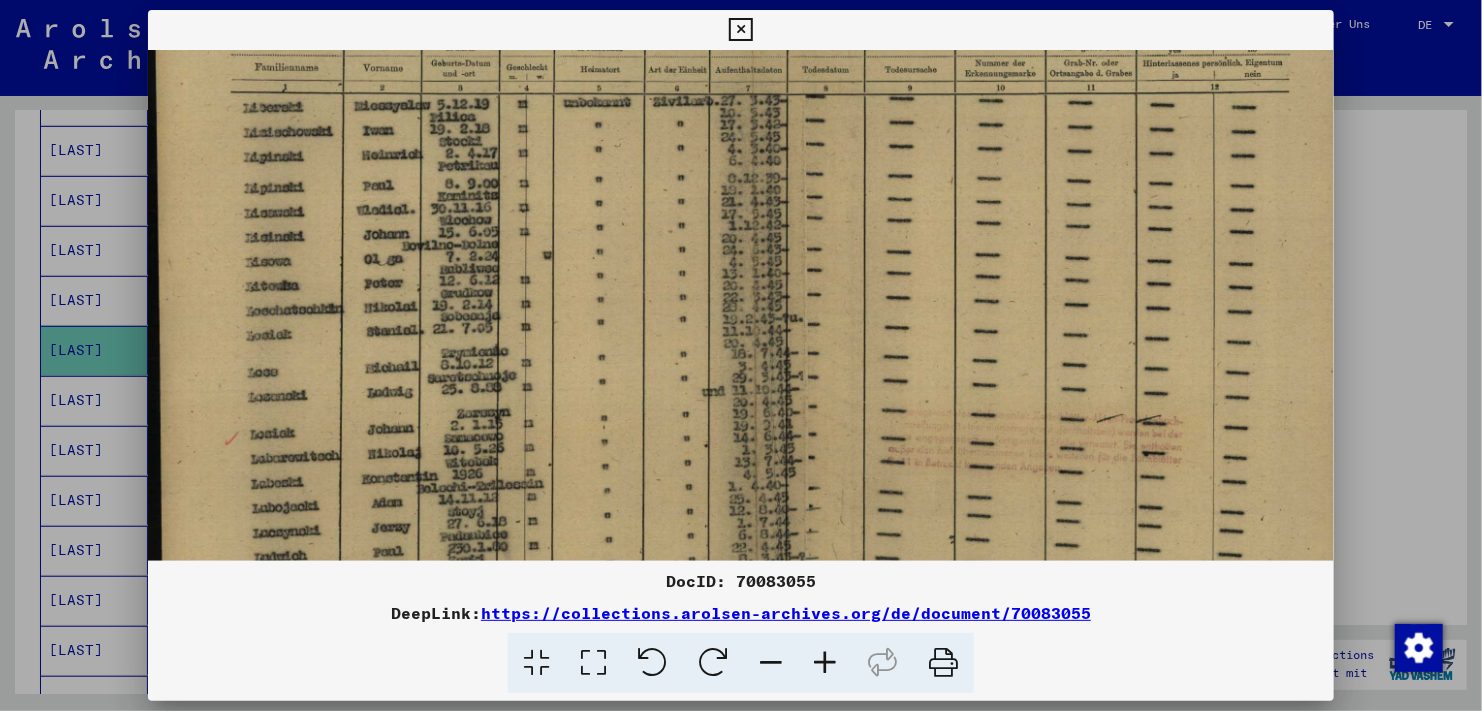 scroll, scrollTop: 195, scrollLeft: 0, axis: vertical 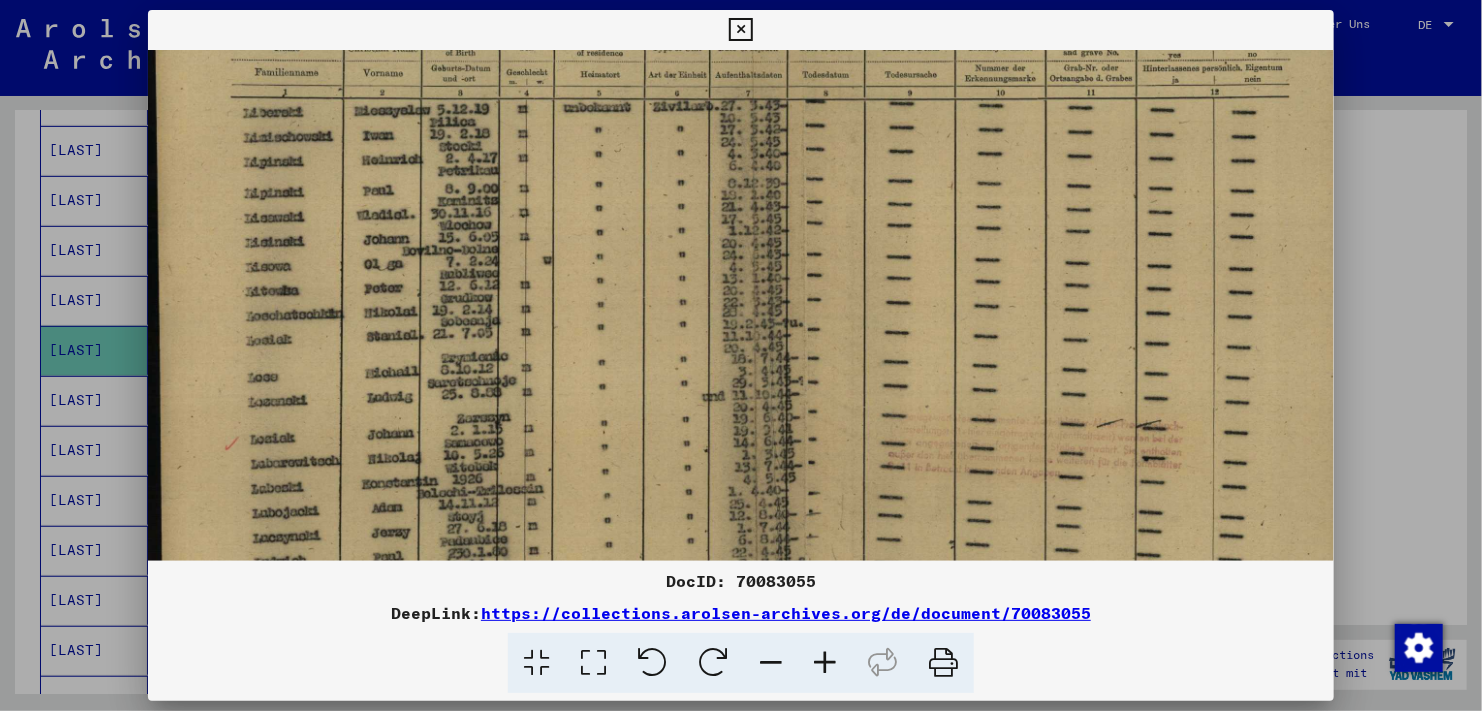 drag, startPoint x: 192, startPoint y: 466, endPoint x: 234, endPoint y: 460, distance: 42.426407 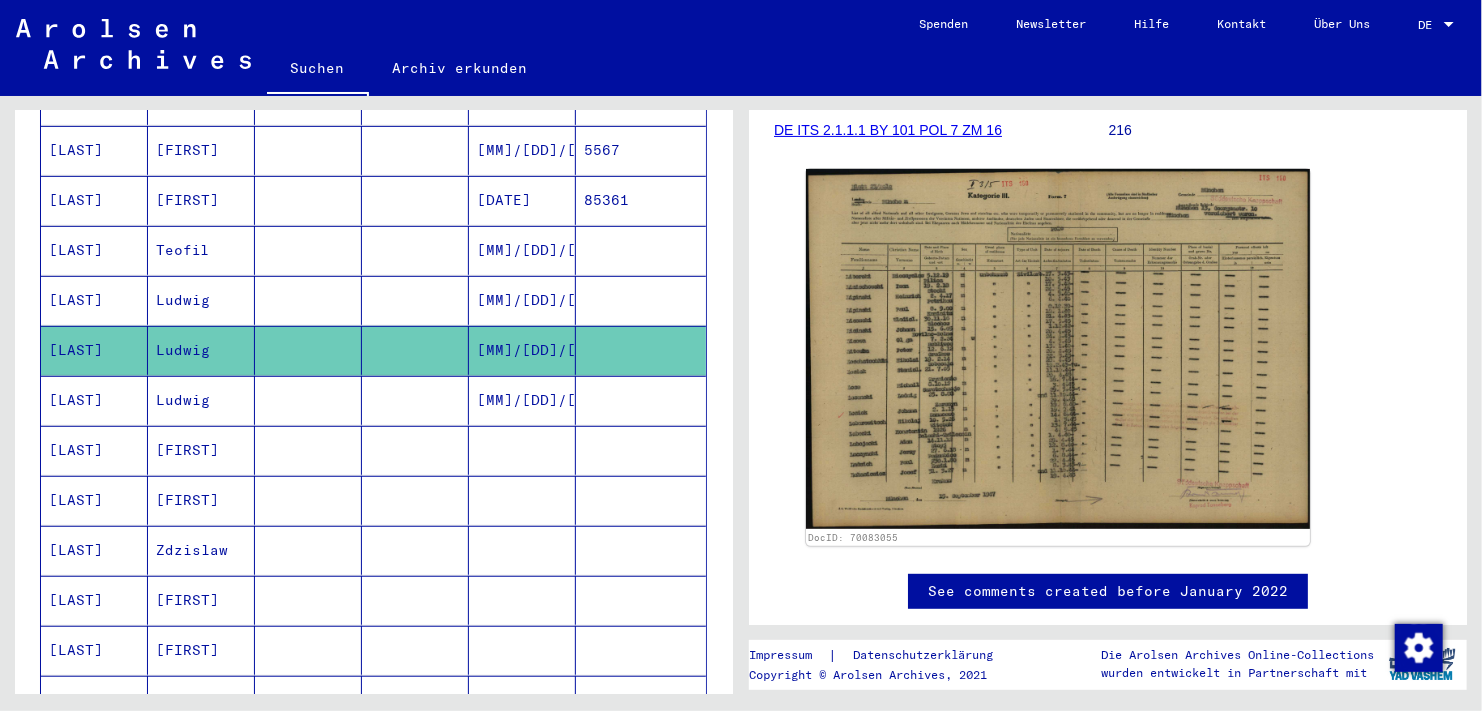 click on "[LAST]" at bounding box center [94, 350] 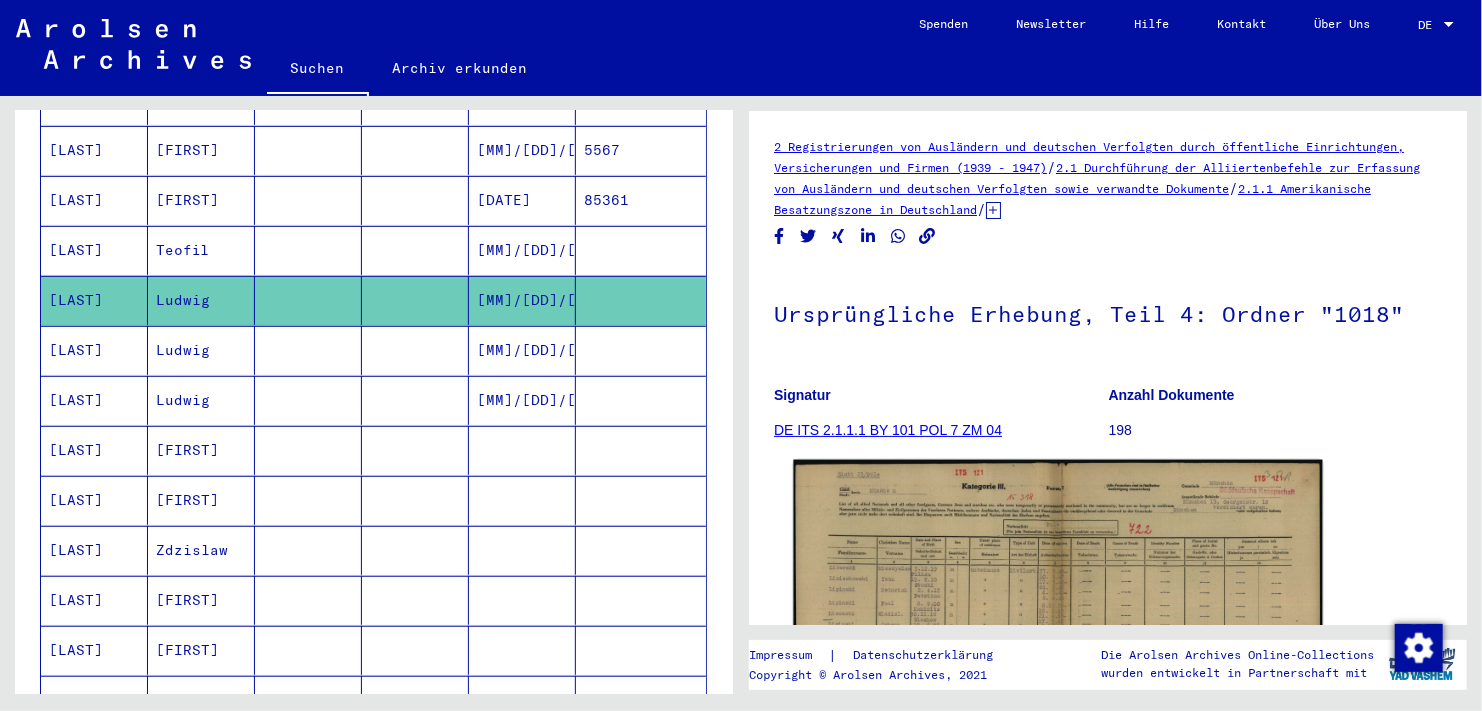 scroll, scrollTop: 0, scrollLeft: 0, axis: both 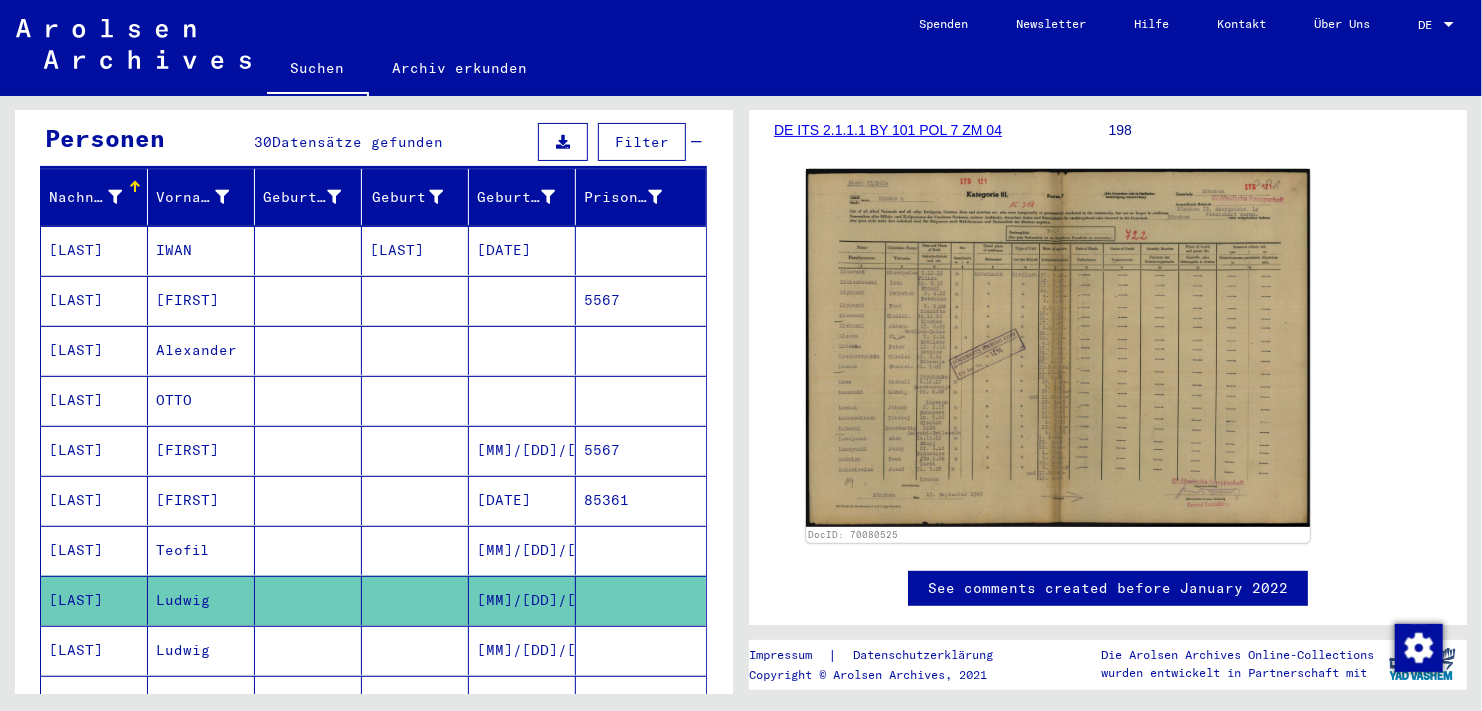 click on "[LAST]" at bounding box center (94, 350) 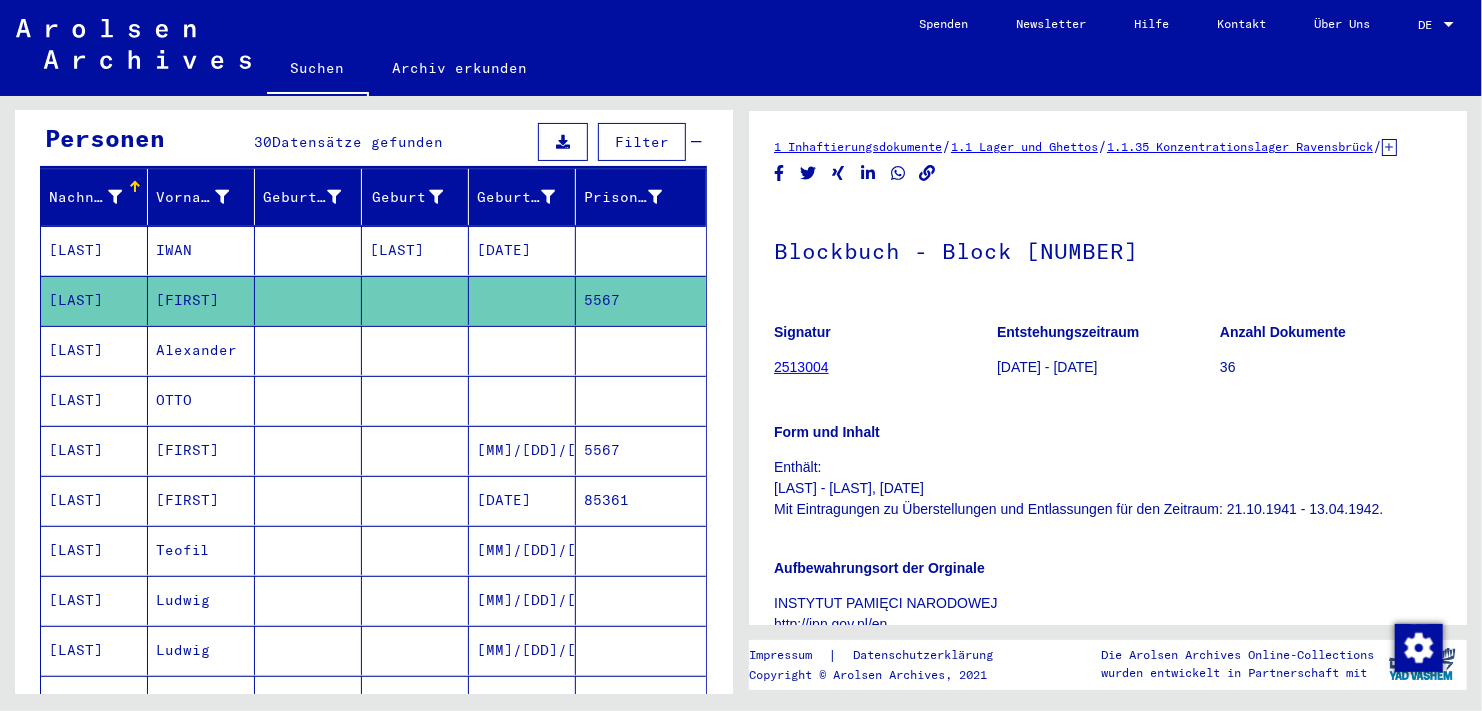 scroll, scrollTop: 0, scrollLeft: 0, axis: both 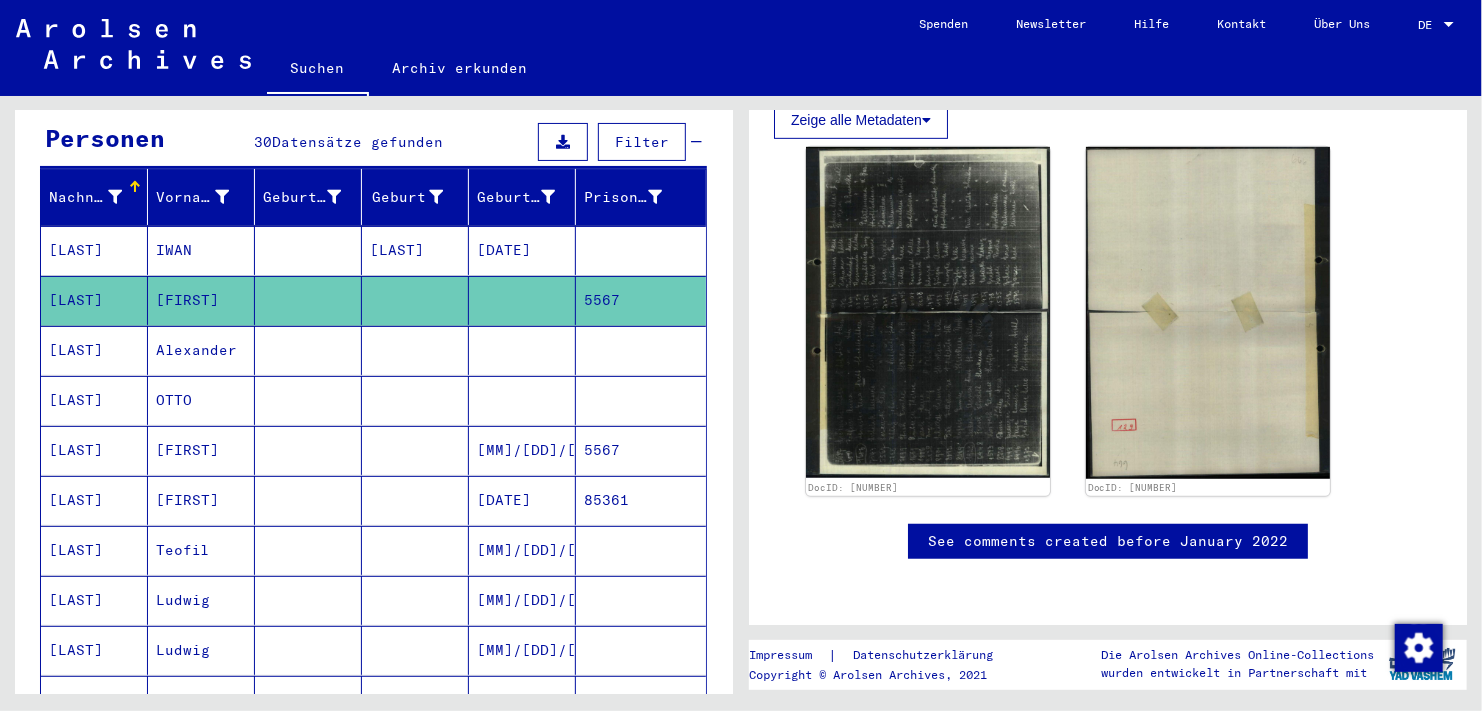 click on "[LAST]" at bounding box center [94, 400] 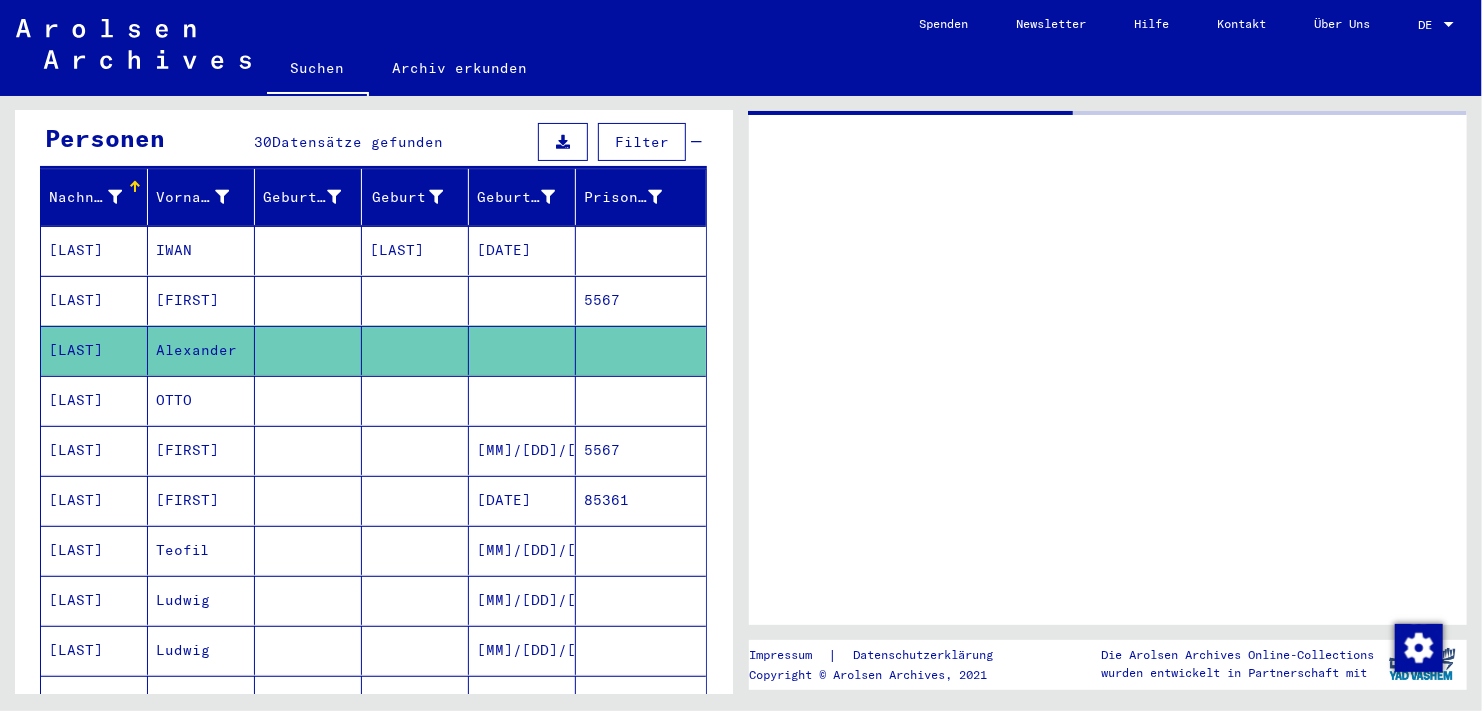 scroll, scrollTop: 0, scrollLeft: 0, axis: both 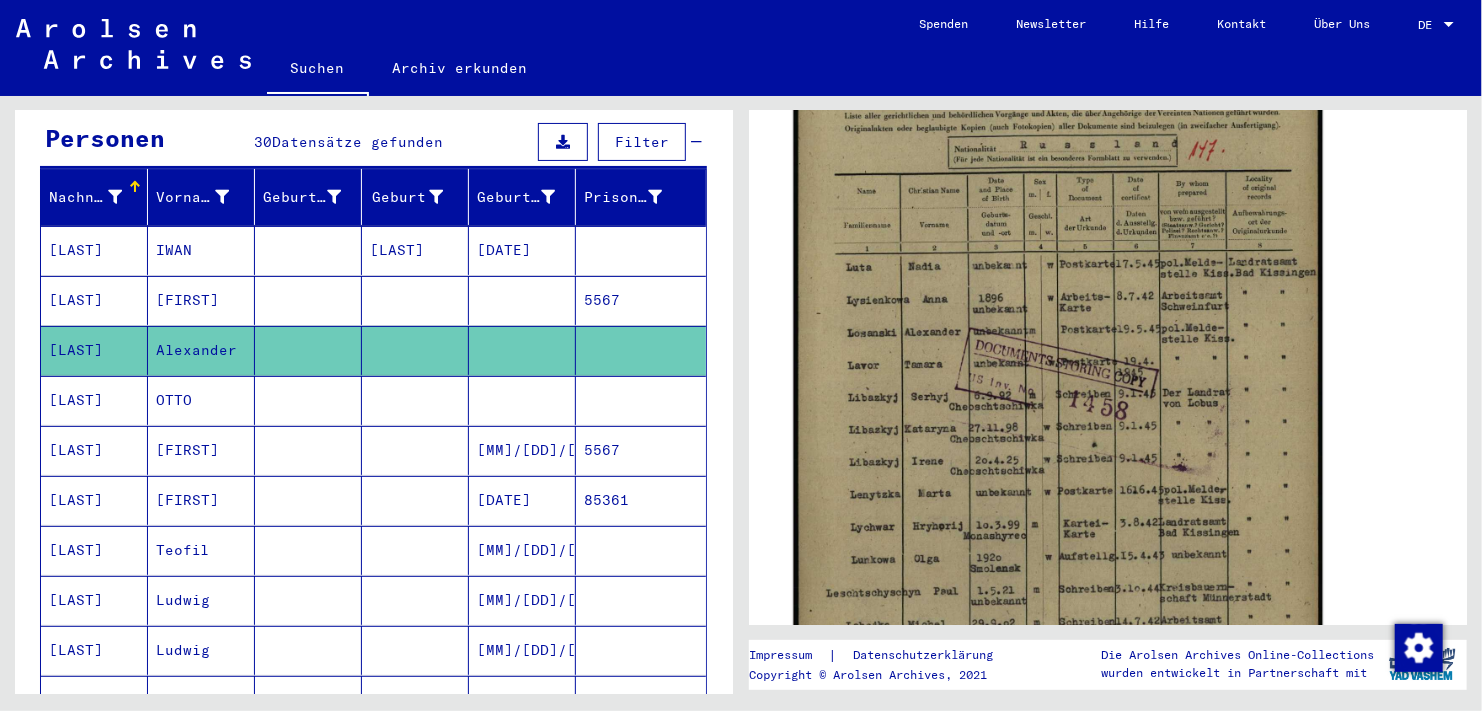 click 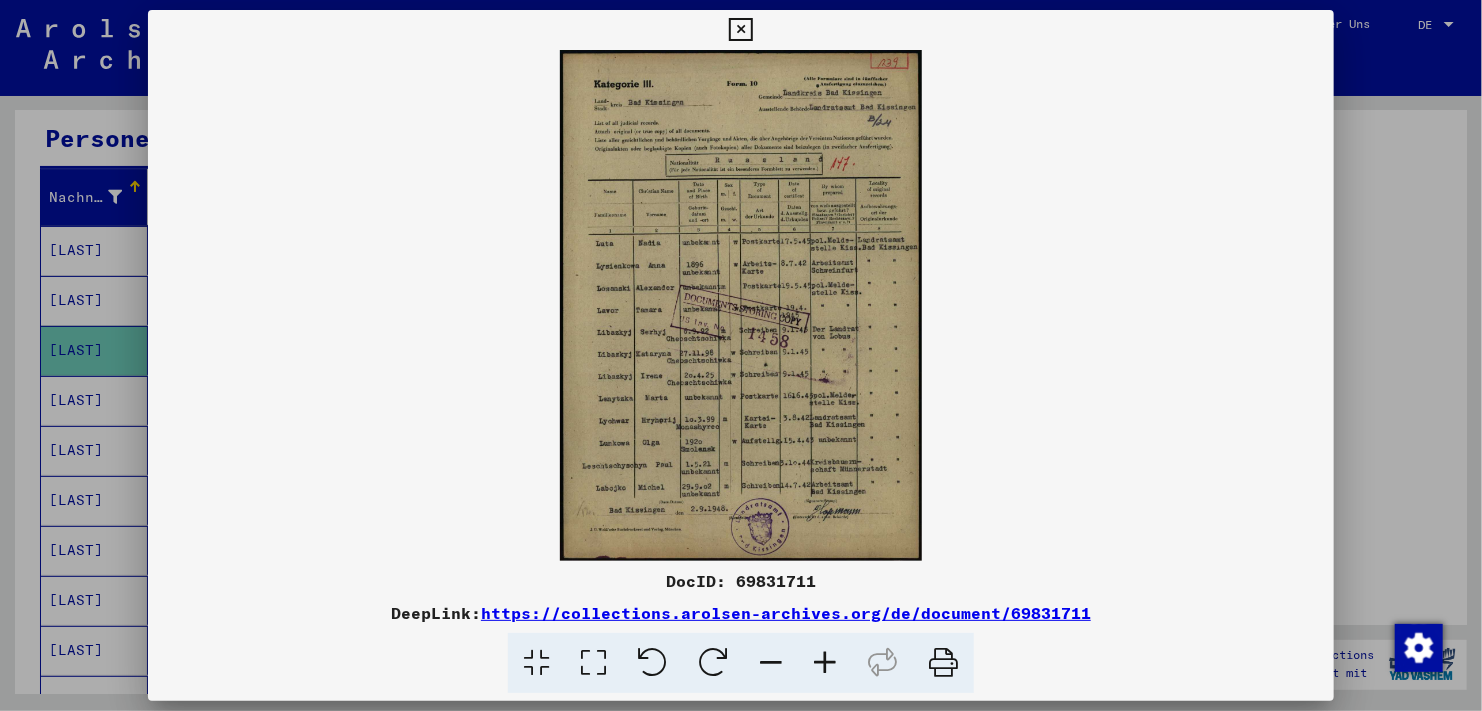 click at bounding box center [825, 663] 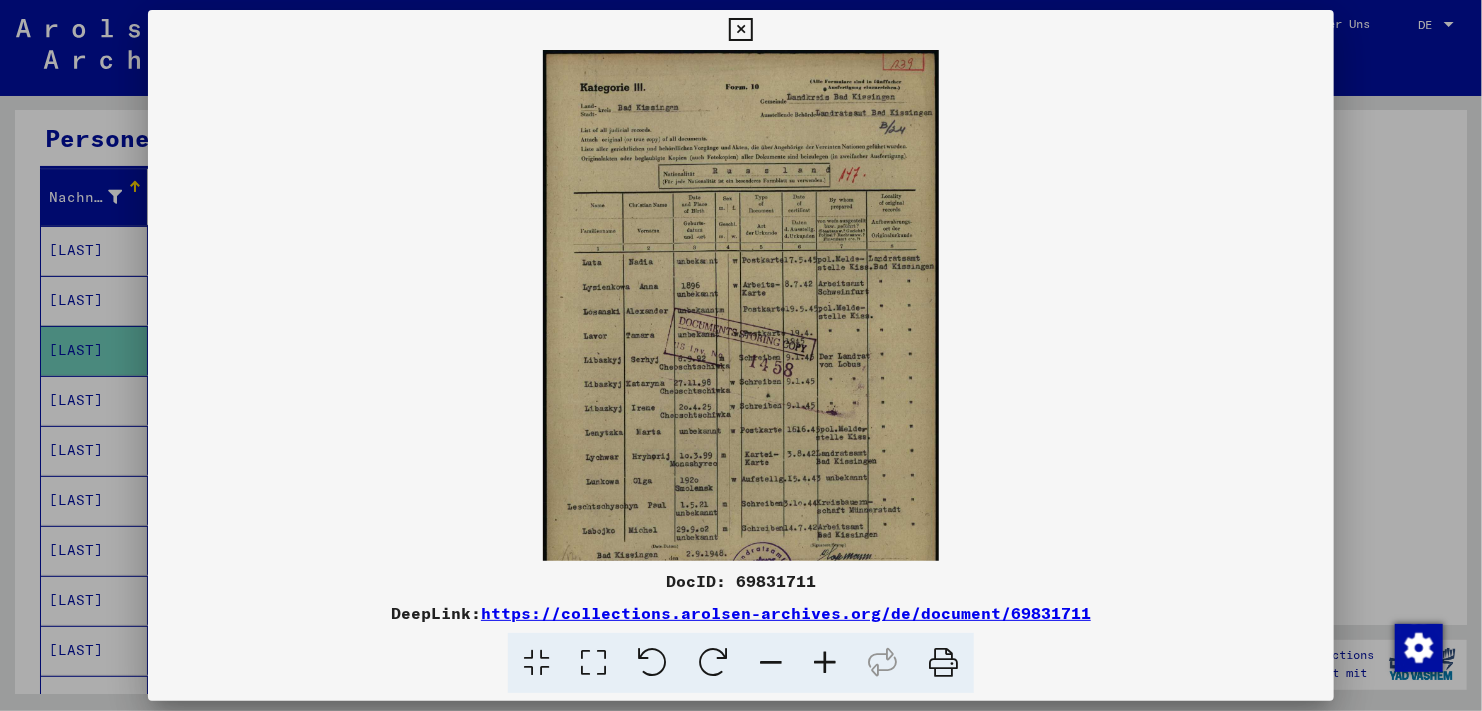 click at bounding box center (825, 663) 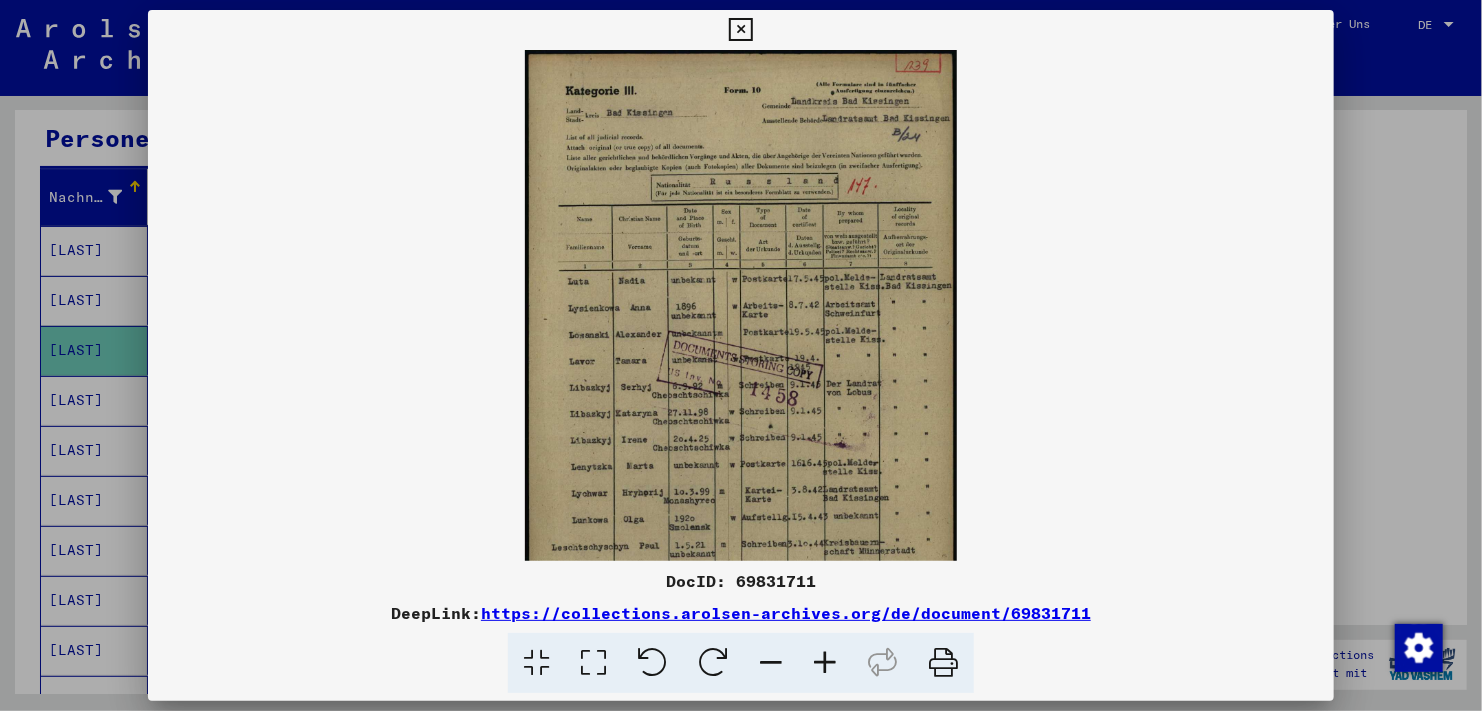 click at bounding box center (825, 663) 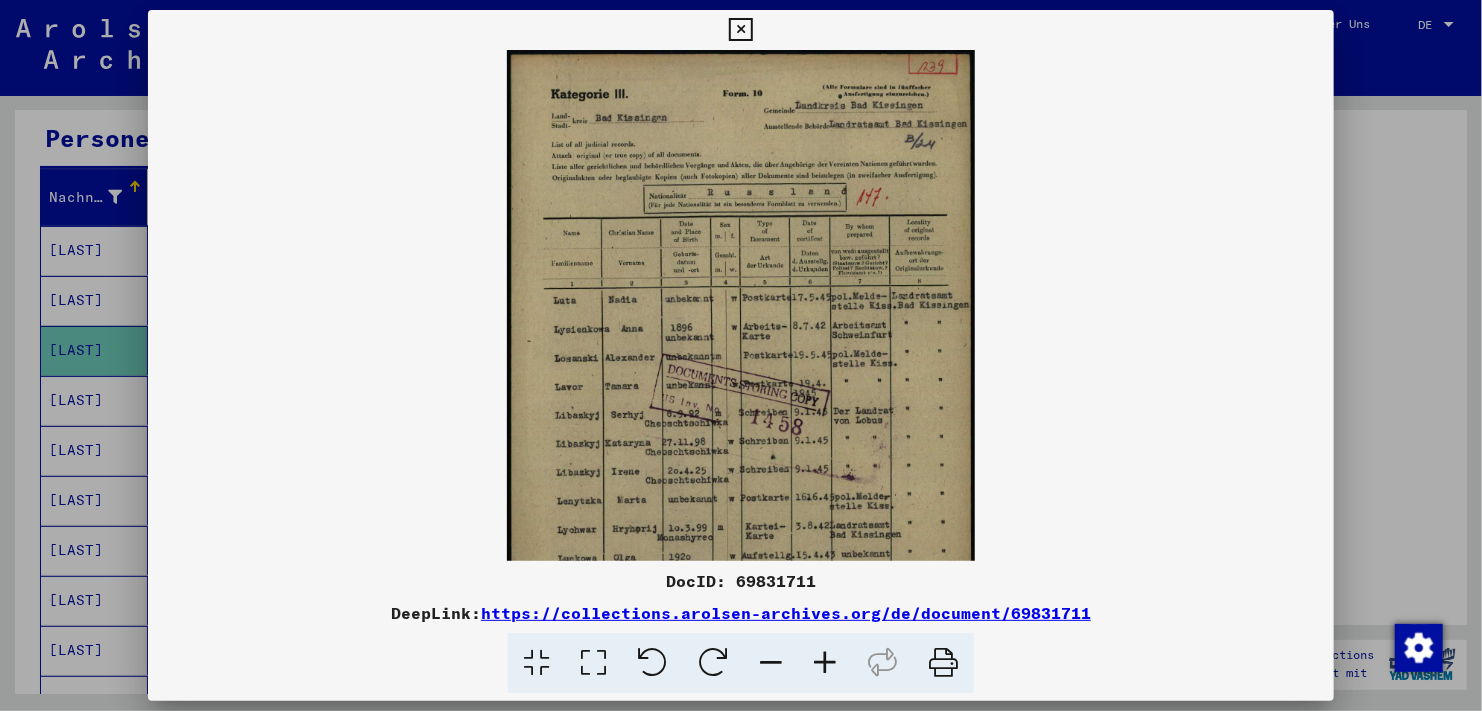 click at bounding box center (825, 663) 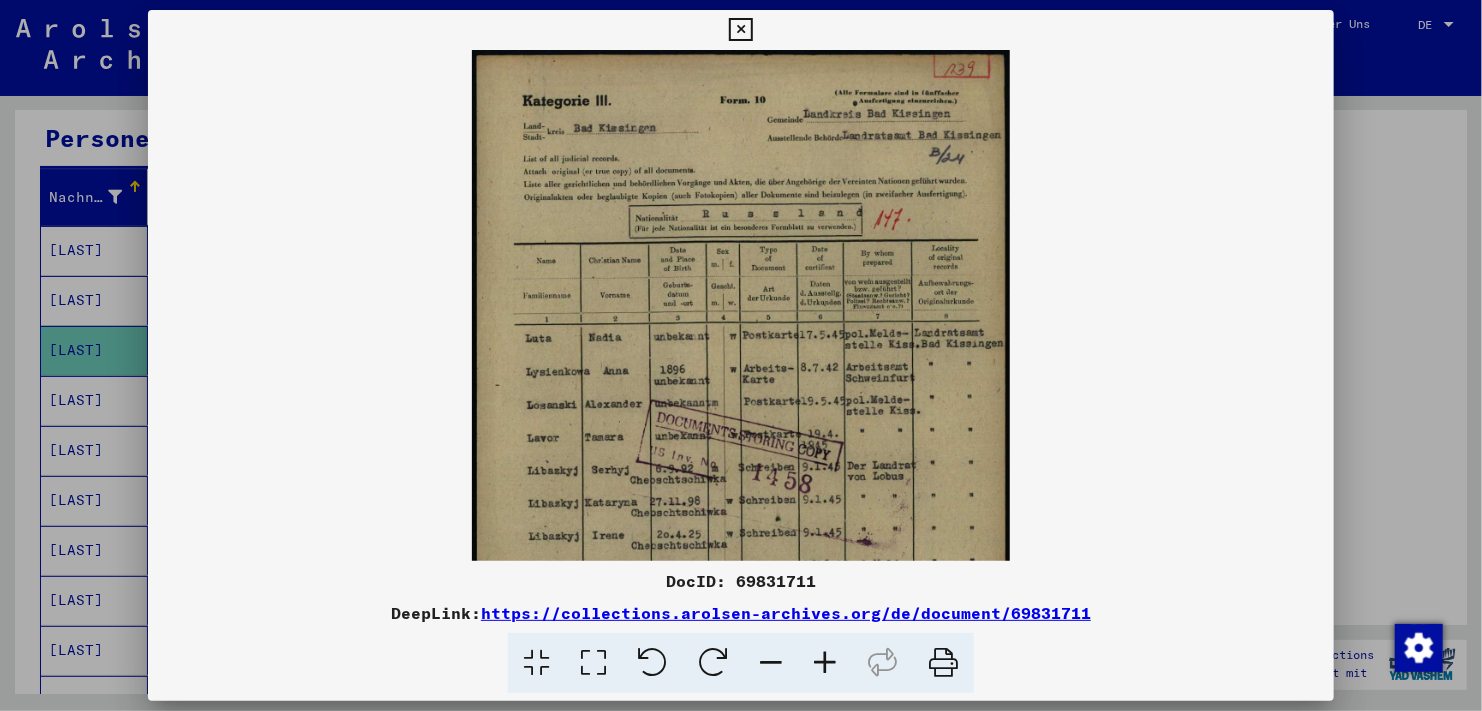 click at bounding box center [825, 663] 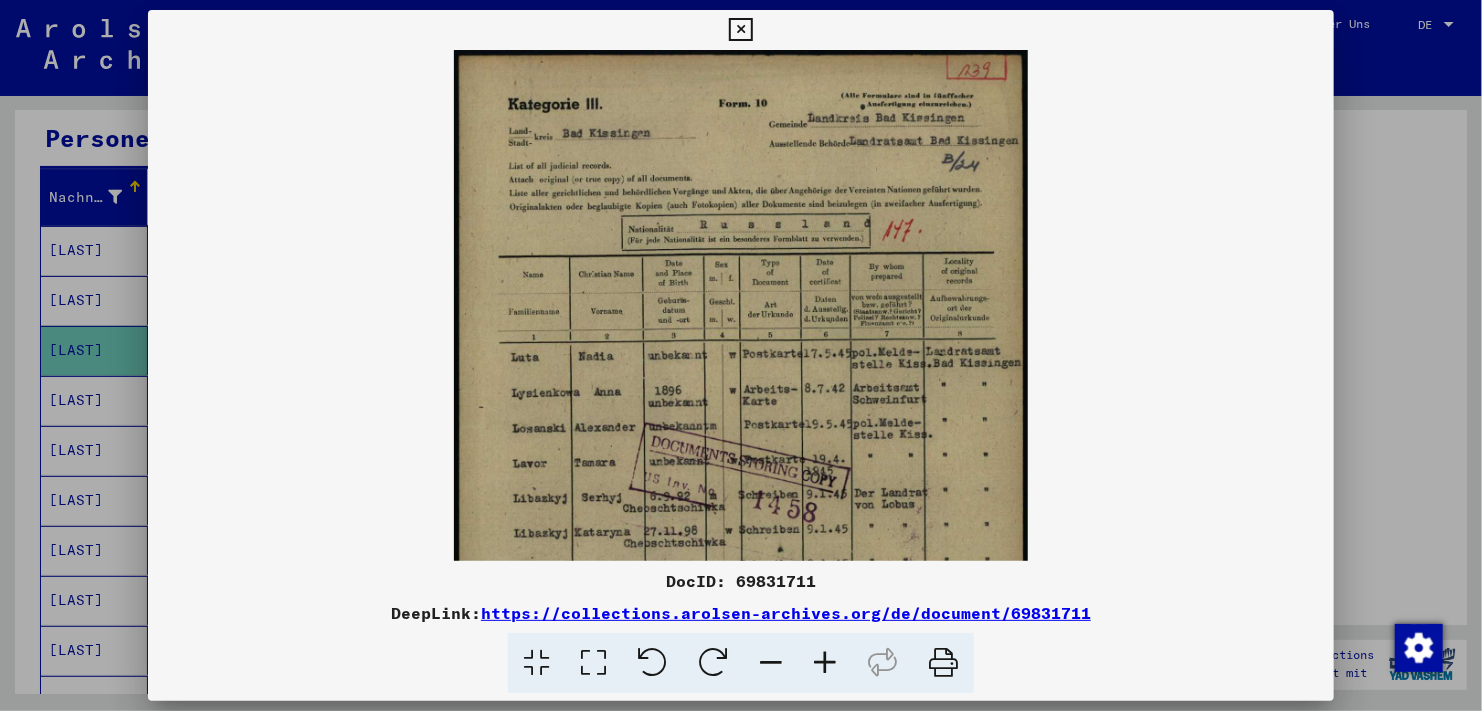 click at bounding box center [825, 663] 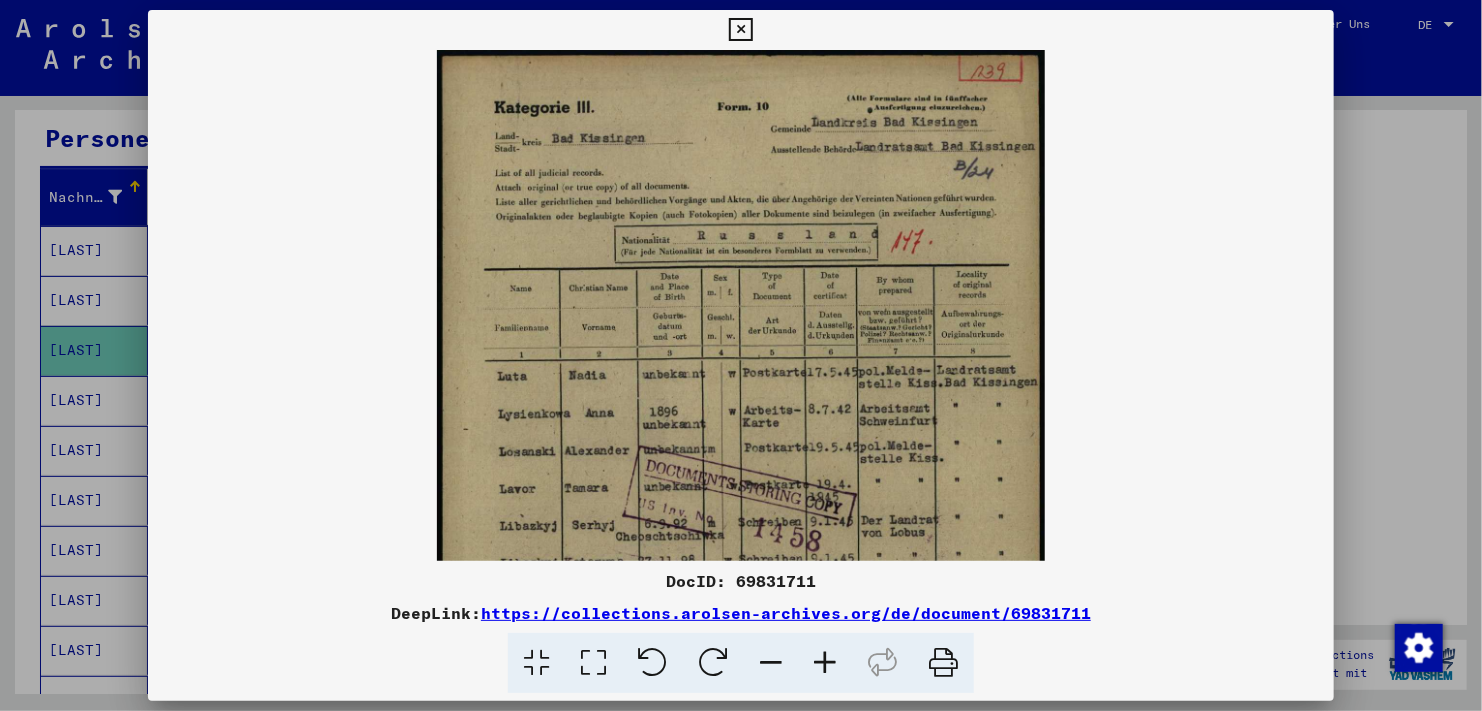 click at bounding box center (825, 663) 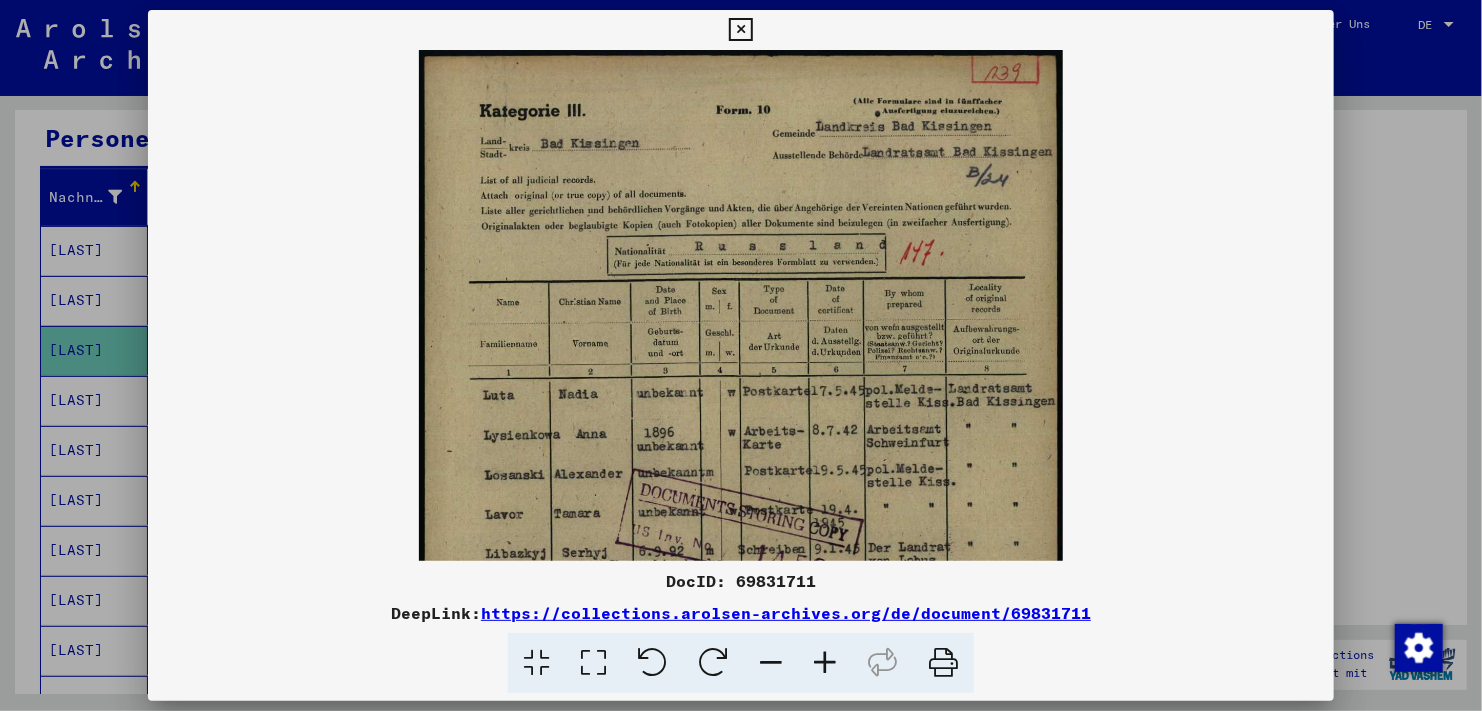 click at bounding box center (740, 30) 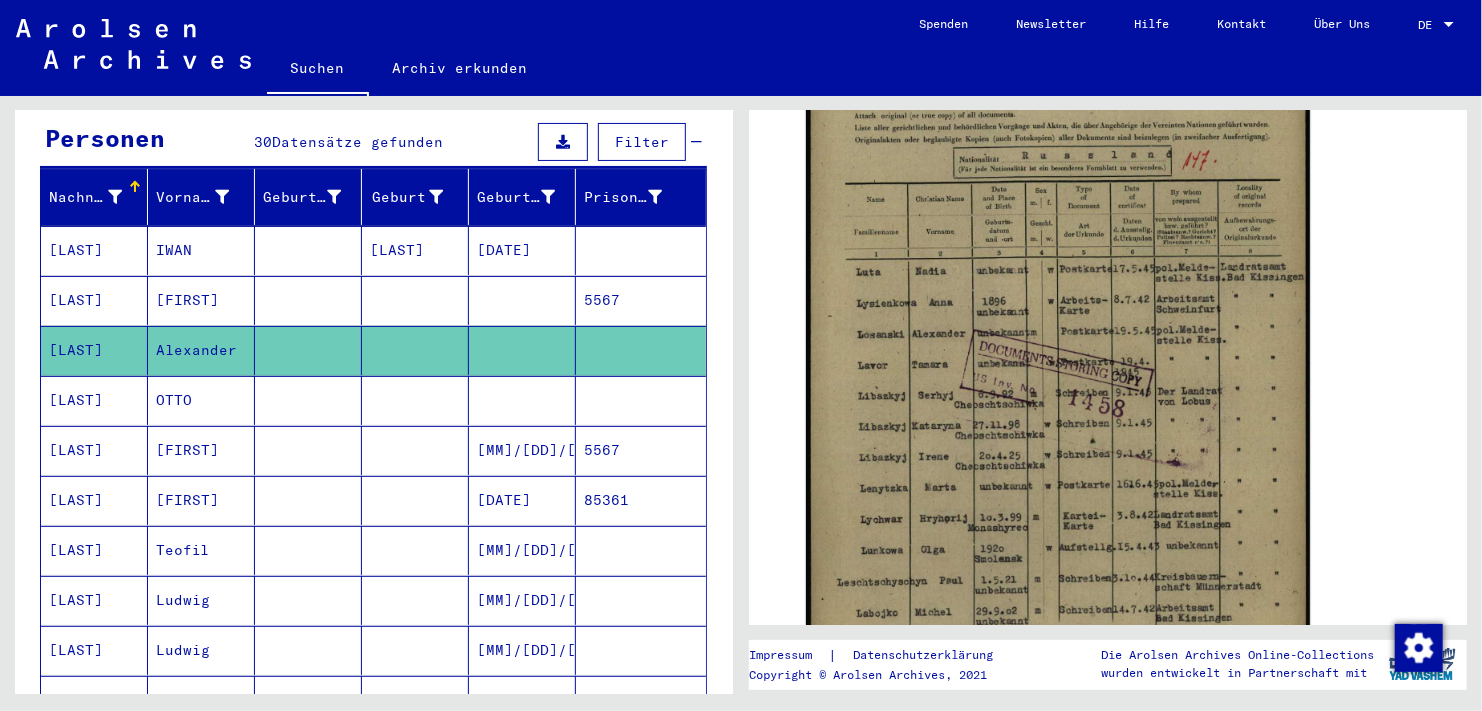 scroll, scrollTop: 0, scrollLeft: 0, axis: both 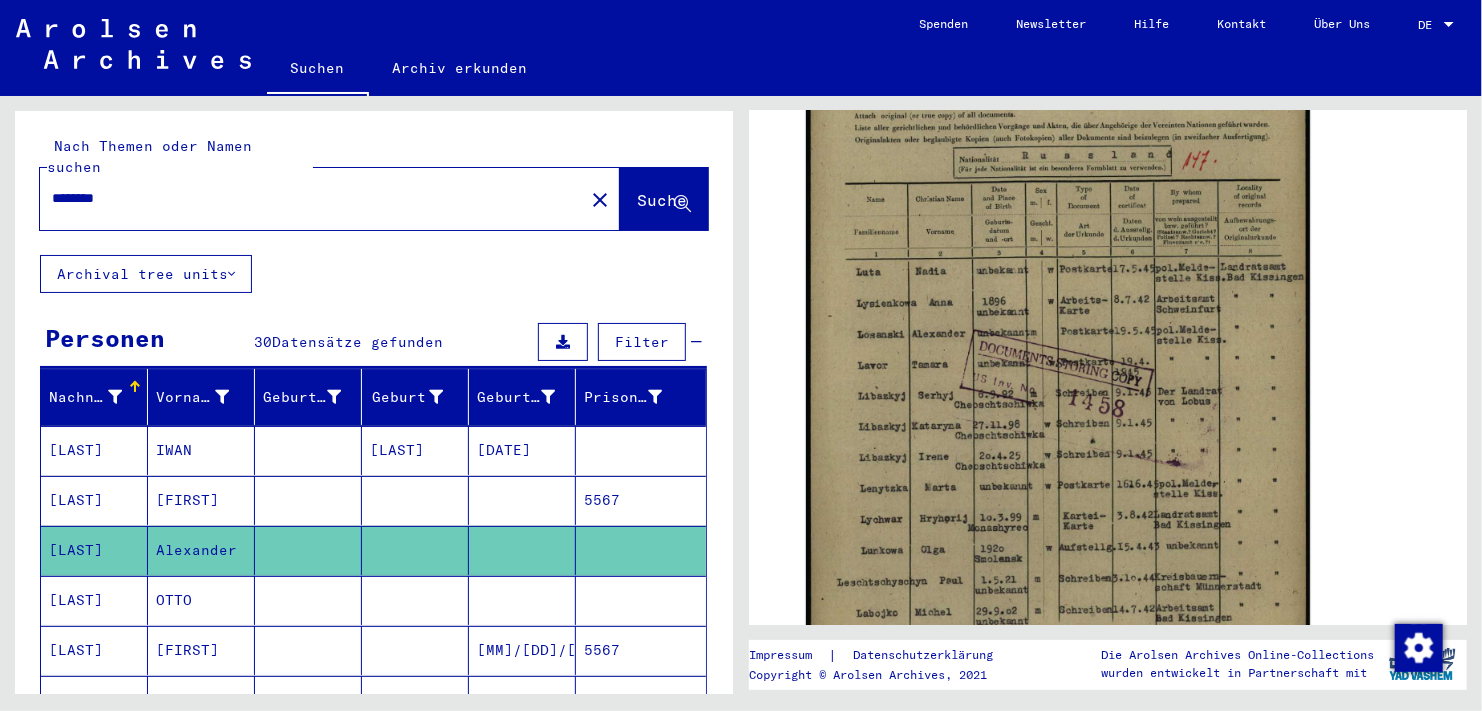 drag, startPoint x: 132, startPoint y: 169, endPoint x: 8, endPoint y: 170, distance: 124.004036 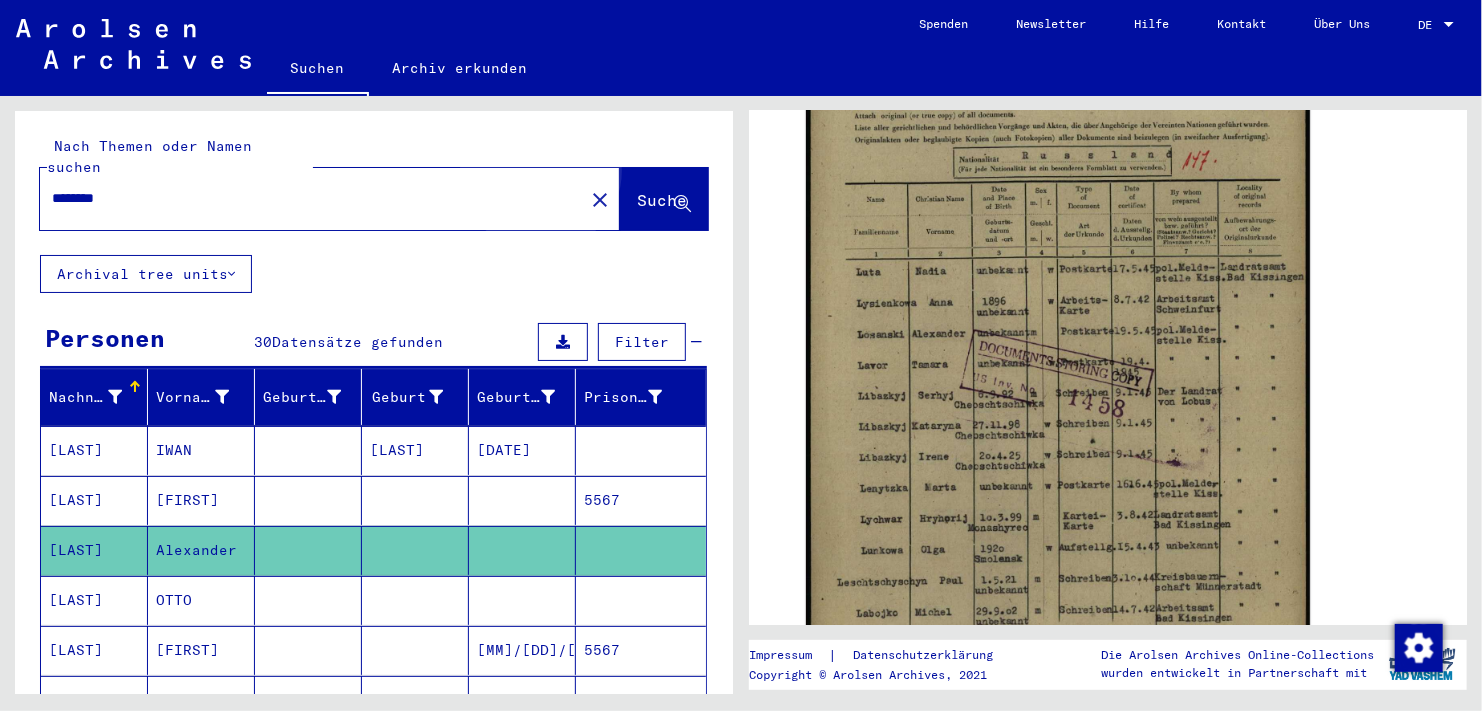 click on "Suche" 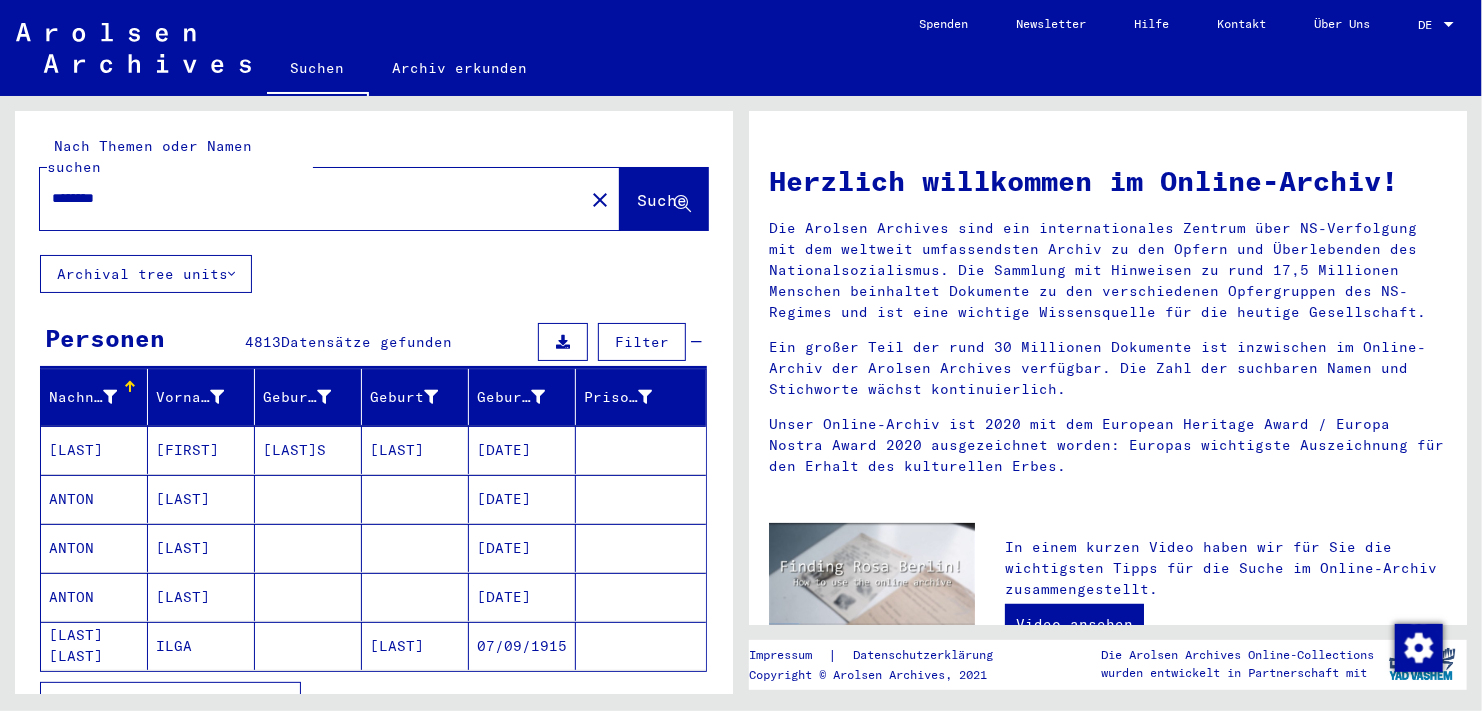 click on "********" at bounding box center (306, 198) 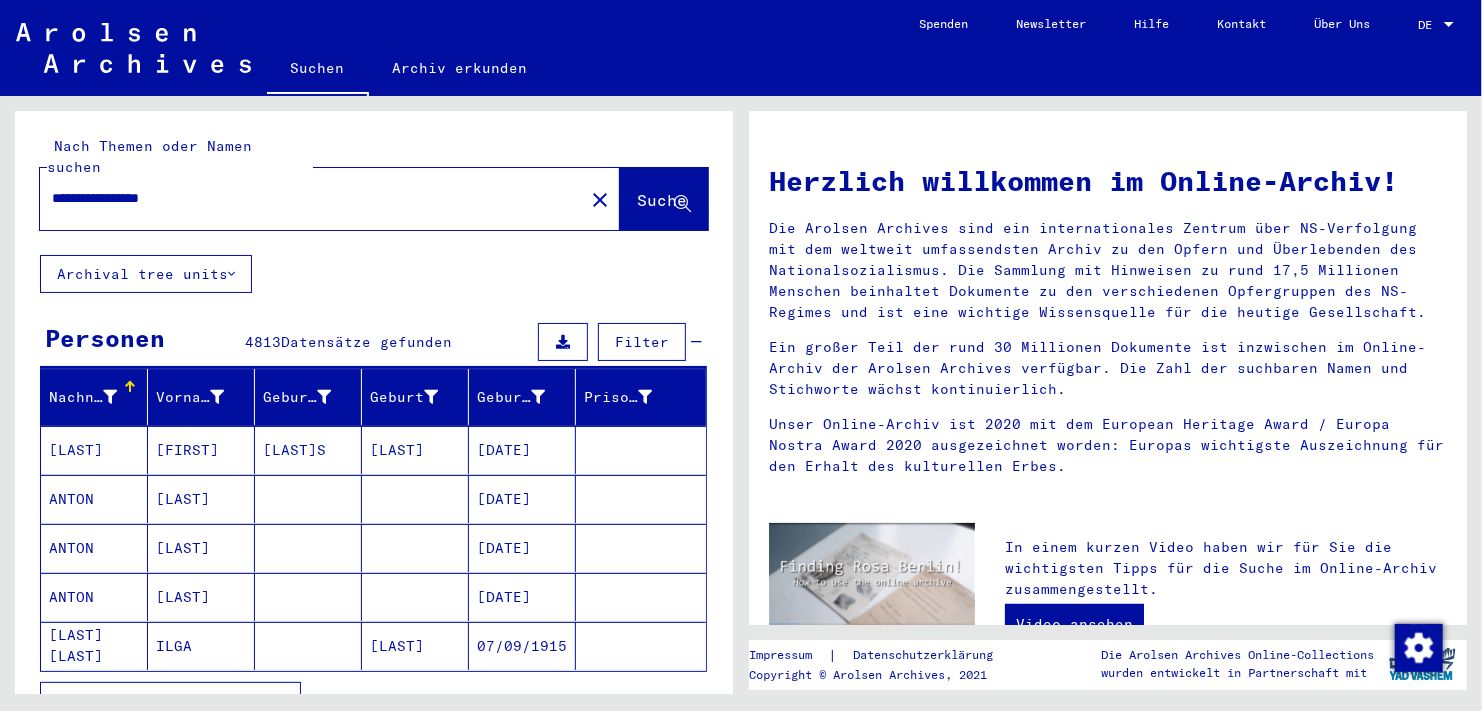 type on "**********" 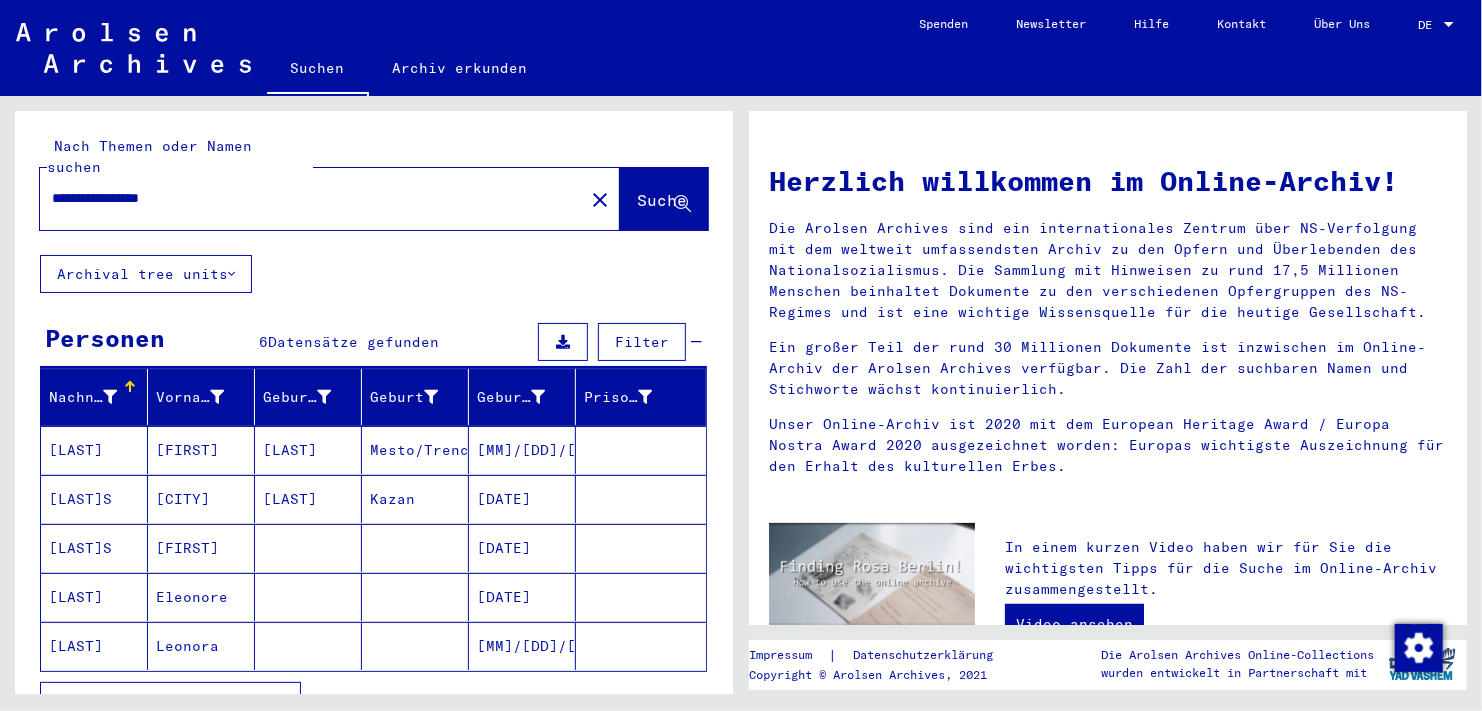 click on "Alle Ergebnisse anzeigen" at bounding box center [165, 701] 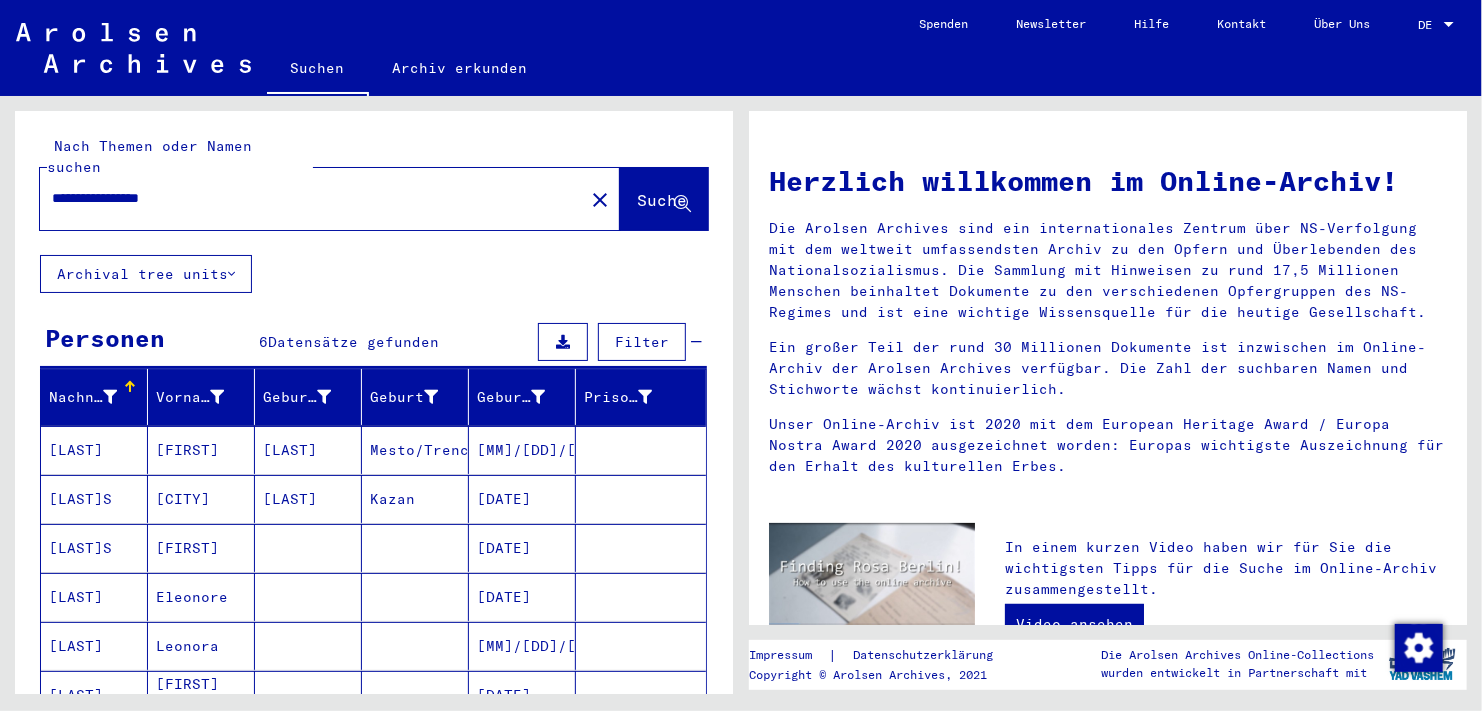 scroll, scrollTop: 100, scrollLeft: 0, axis: vertical 